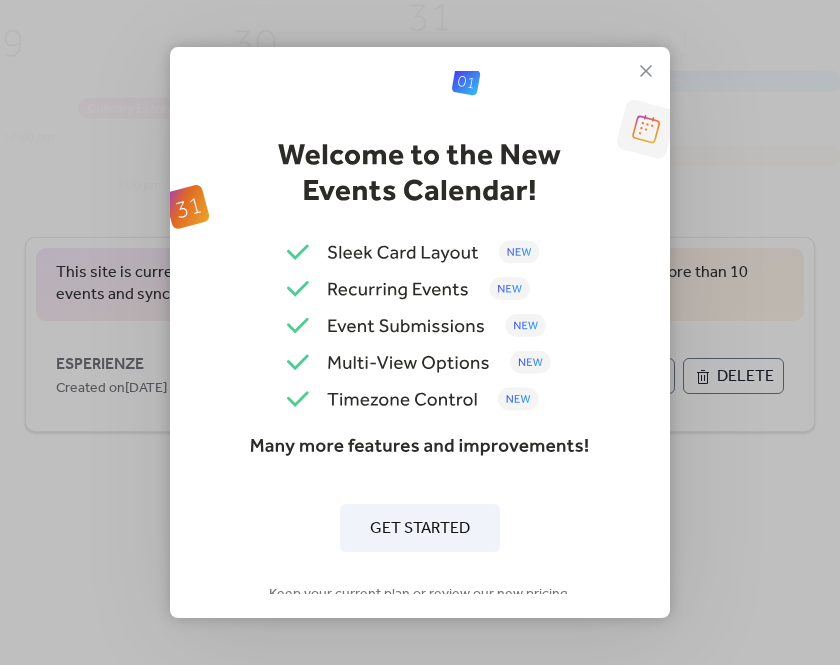 scroll, scrollTop: 0, scrollLeft: 0, axis: both 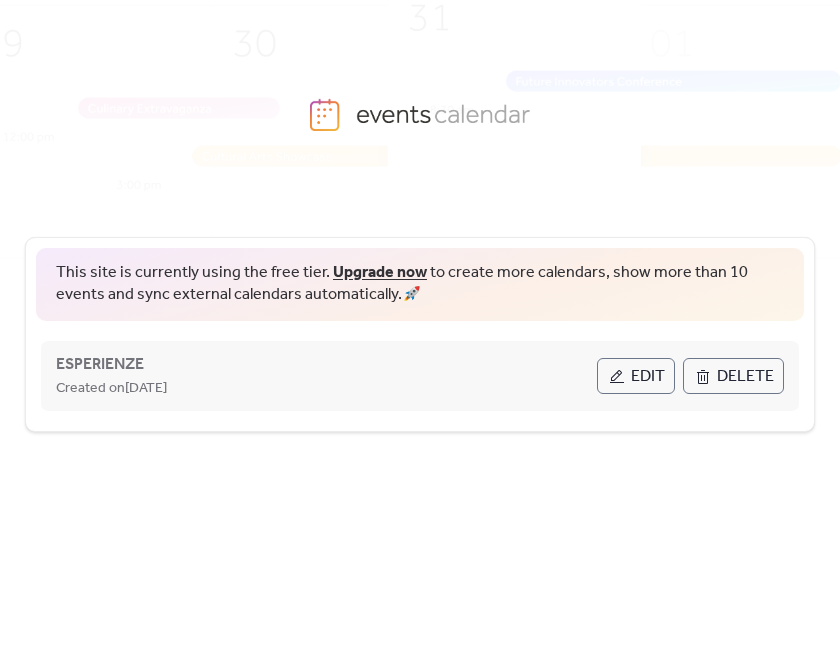 click on "ESPERIENZE Created on  [DATE]" at bounding box center (326, 376) 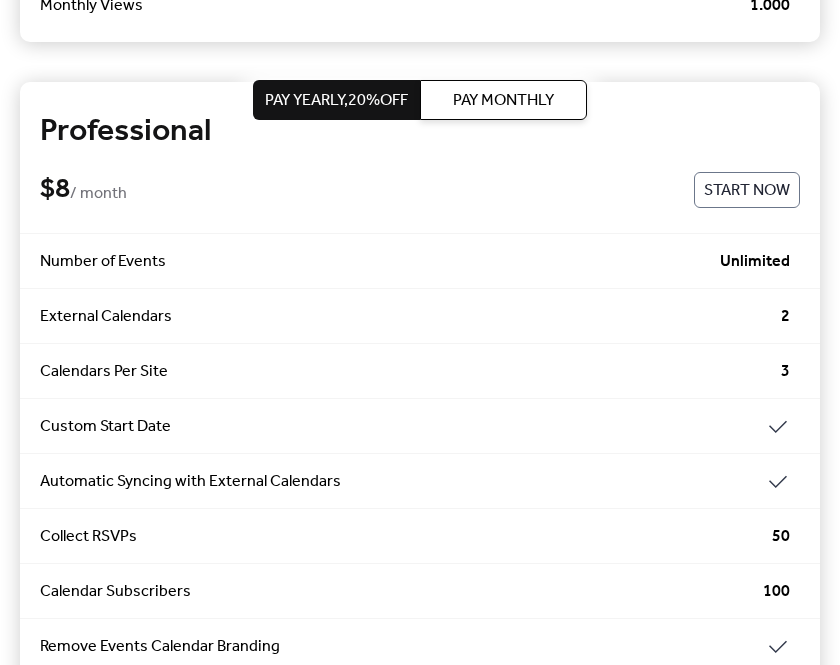 scroll, scrollTop: 535, scrollLeft: 0, axis: vertical 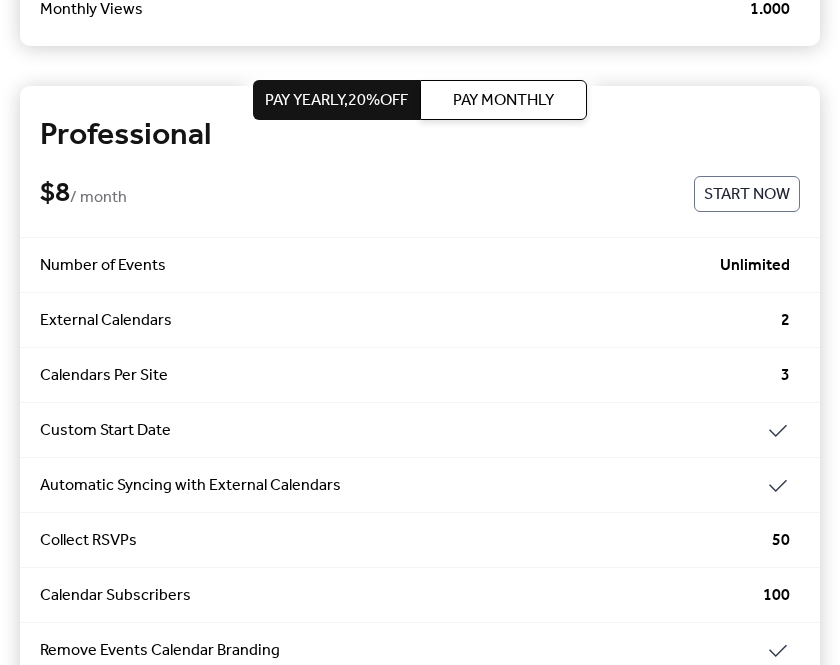 click on "Start Now" at bounding box center [747, 195] 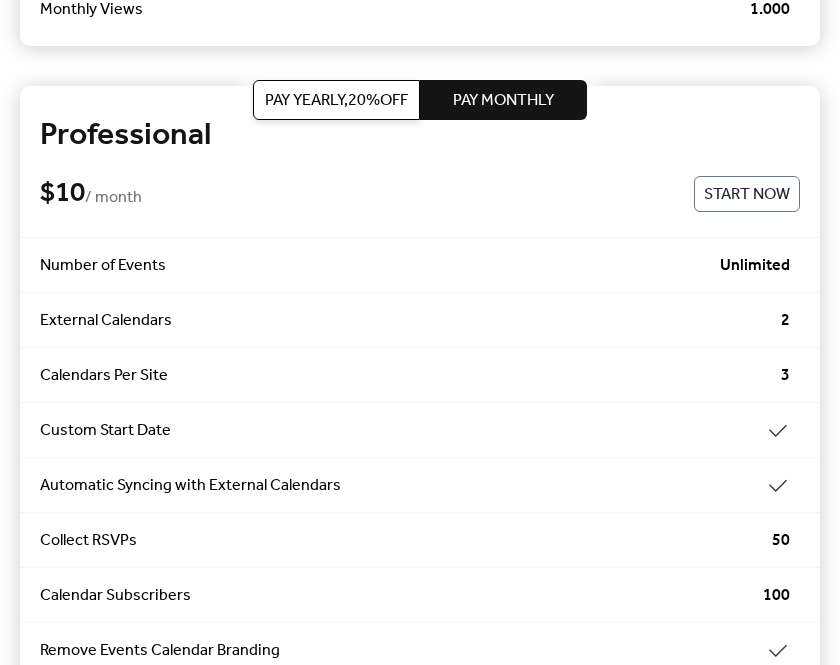 click on "Start Now" at bounding box center [747, 195] 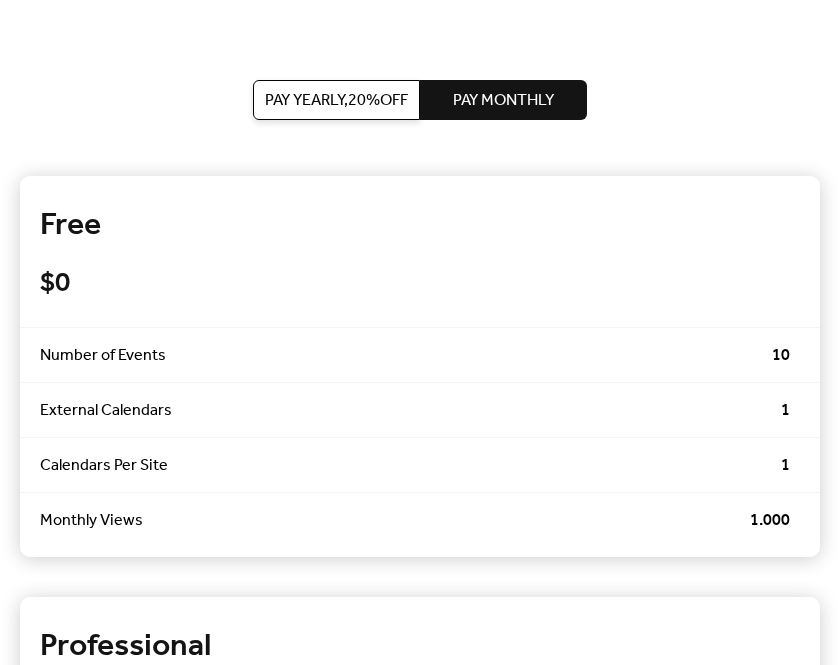 scroll, scrollTop: 0, scrollLeft: 0, axis: both 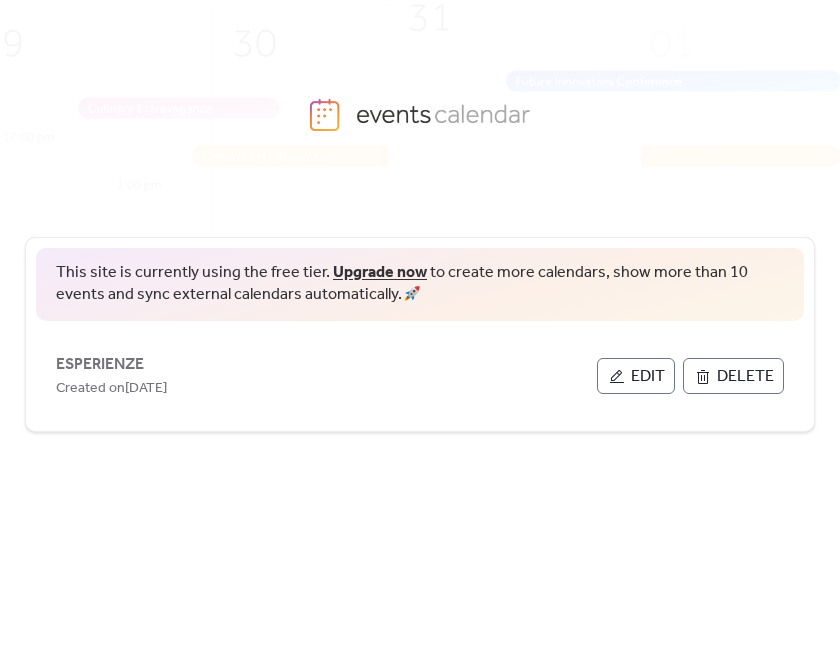 click on "Upgrade now" at bounding box center (380, 272) 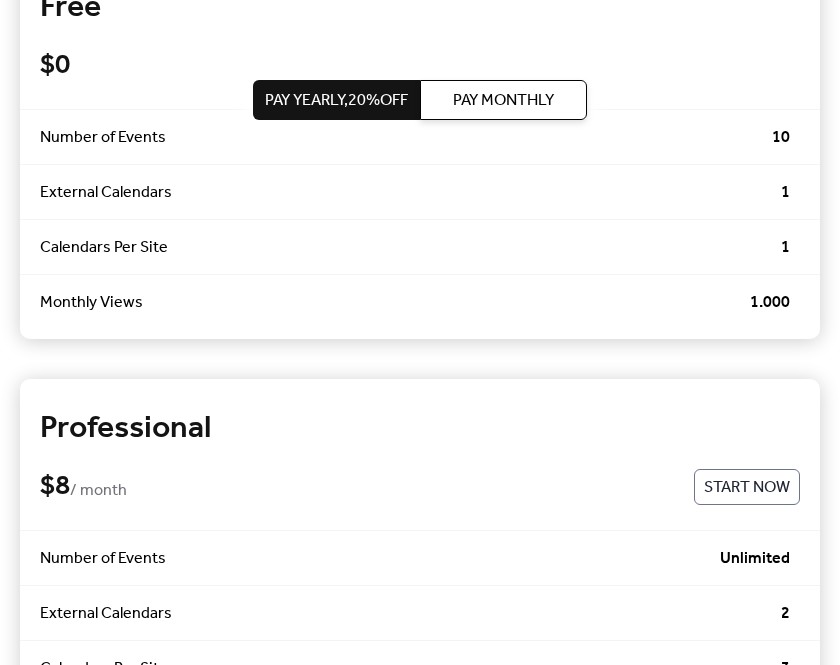 scroll, scrollTop: 433, scrollLeft: 0, axis: vertical 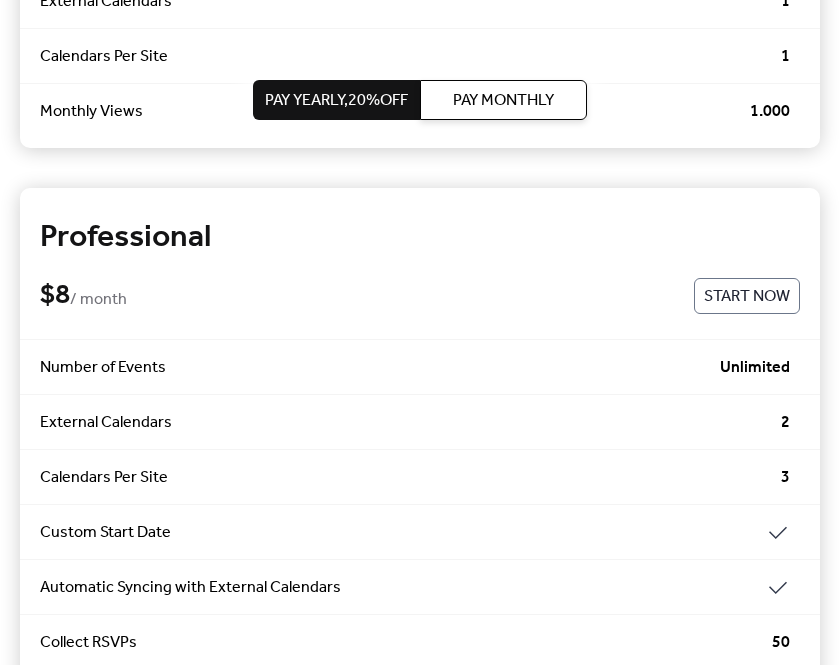 click on "Pay Monthly" at bounding box center [503, 101] 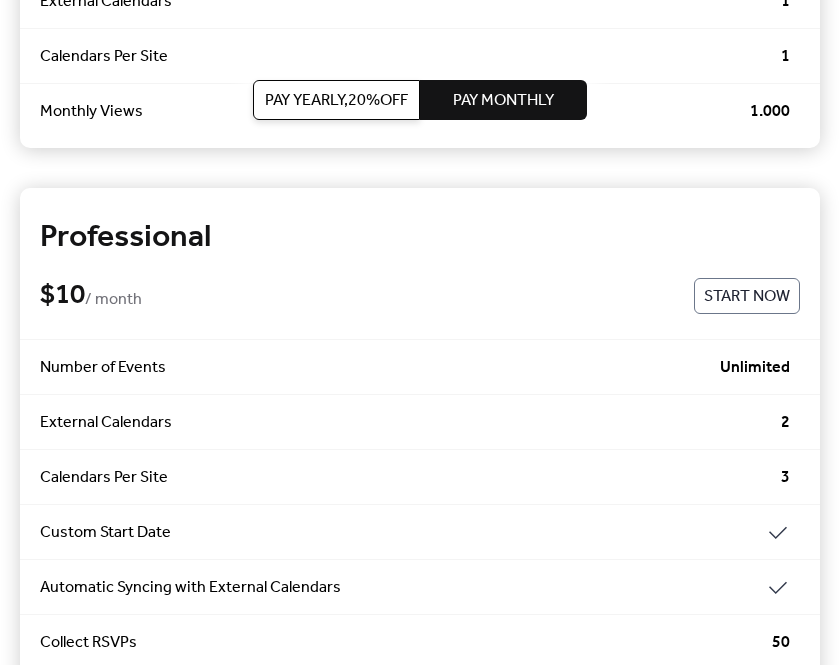 click on "Start Now" at bounding box center [747, 297] 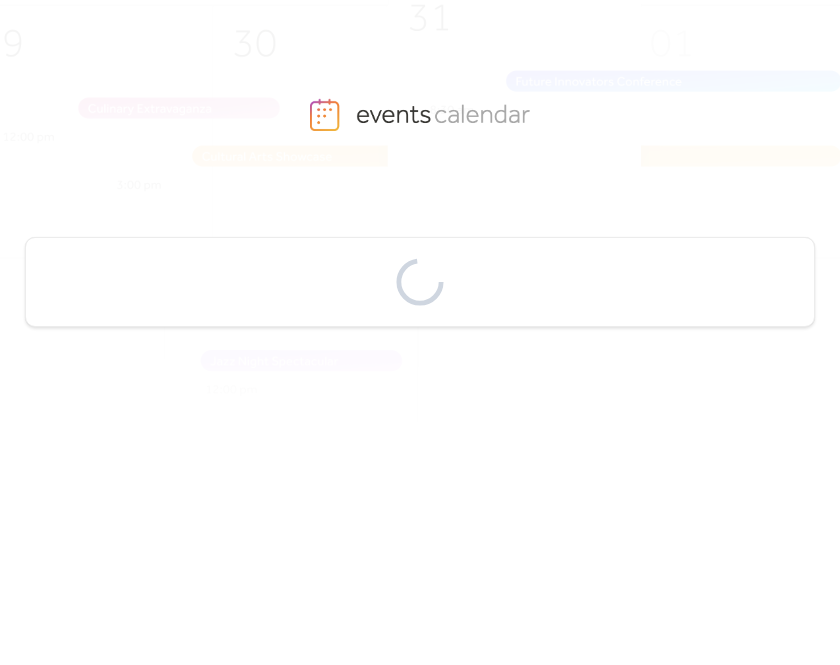 scroll, scrollTop: 0, scrollLeft: 0, axis: both 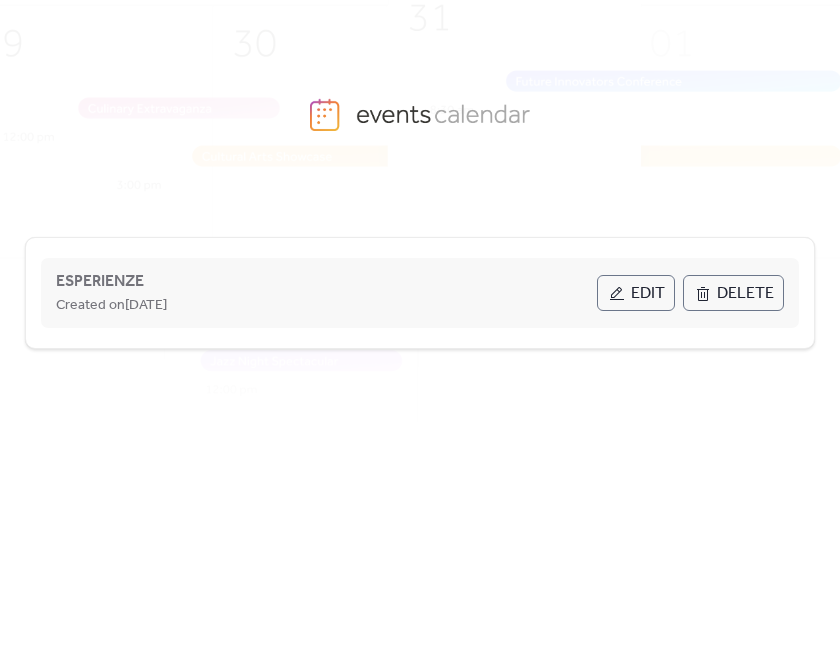 click on "Edit" at bounding box center [648, 294] 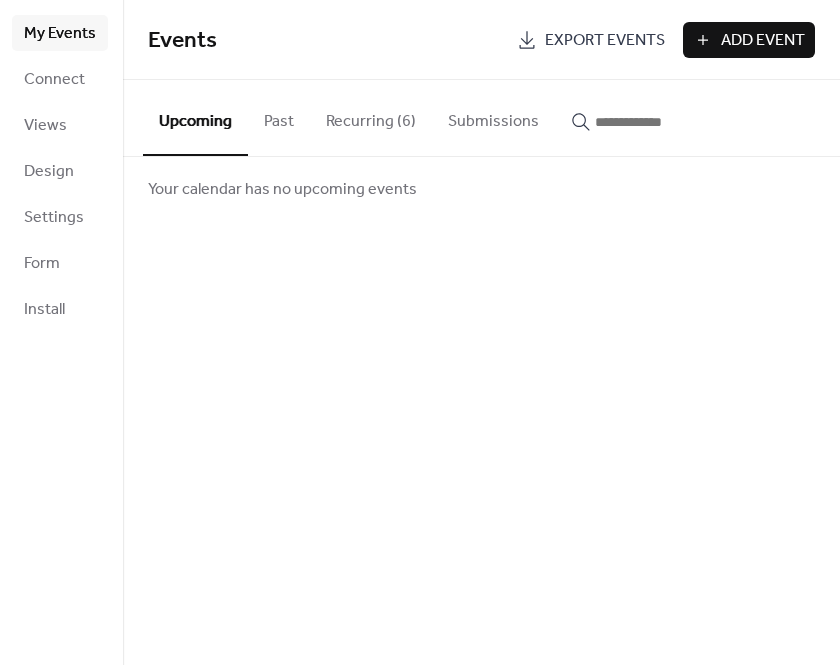 click on "Recurring  (6)" at bounding box center [371, 117] 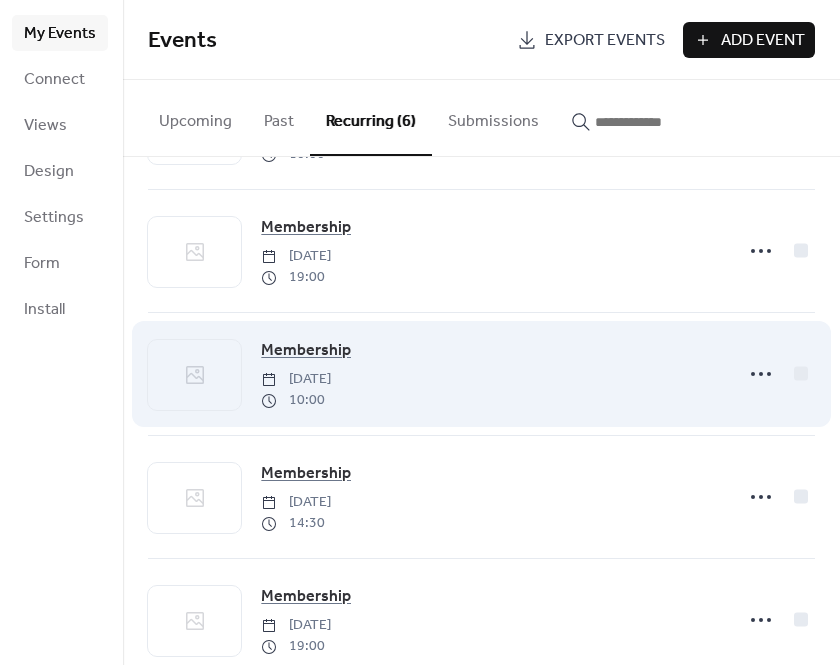 scroll, scrollTop: 272, scrollLeft: 0, axis: vertical 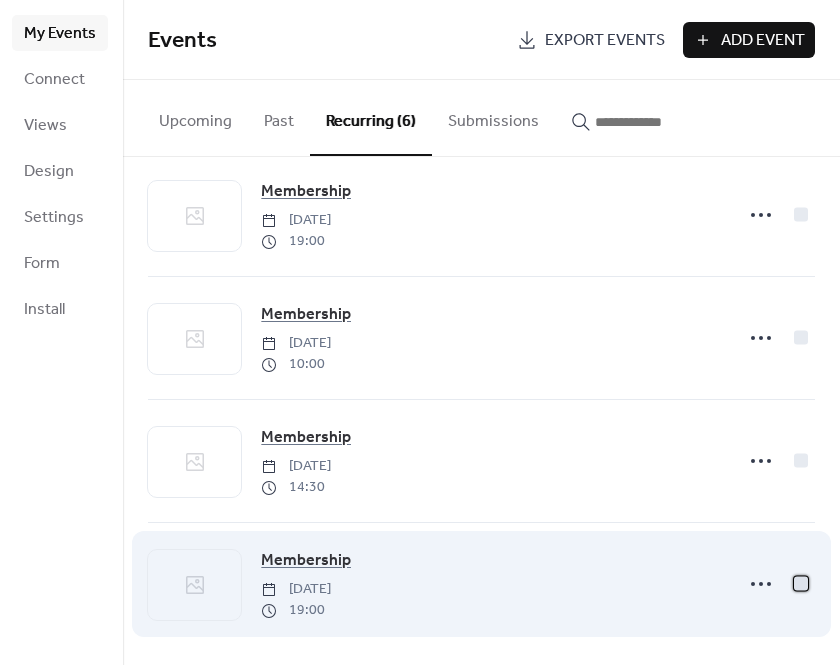 click at bounding box center [801, 583] 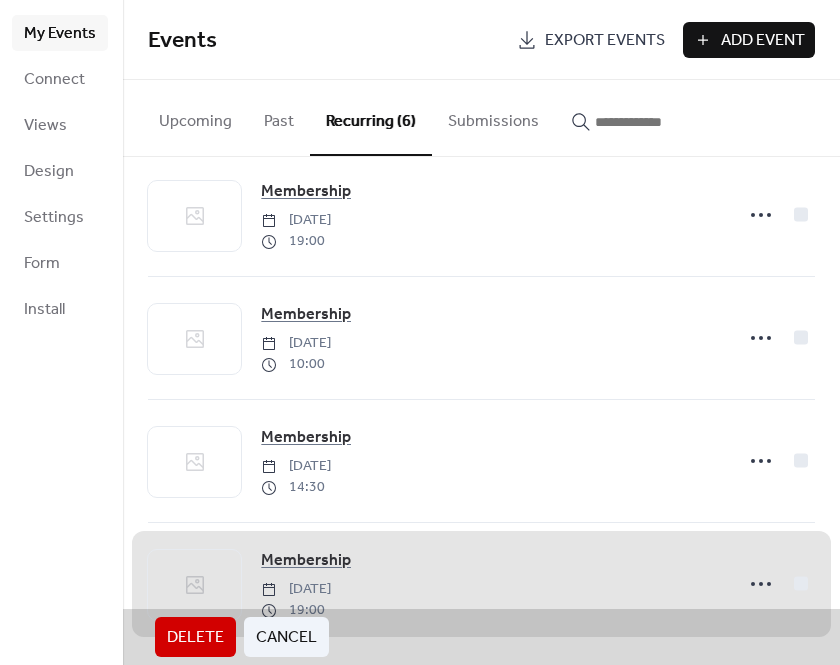 click on "Delete" at bounding box center [195, 638] 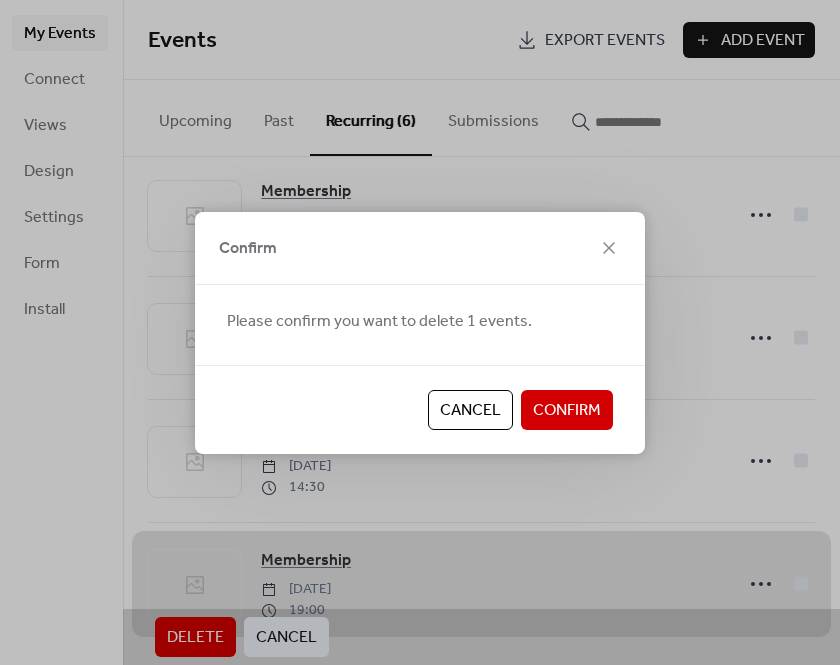 click on "Confirm" at bounding box center (567, 411) 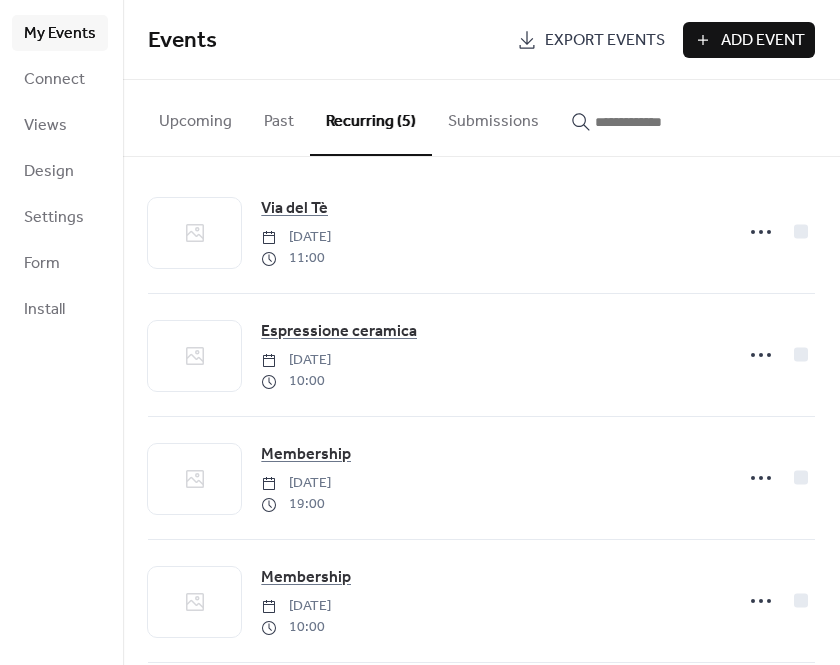 scroll, scrollTop: 0, scrollLeft: 0, axis: both 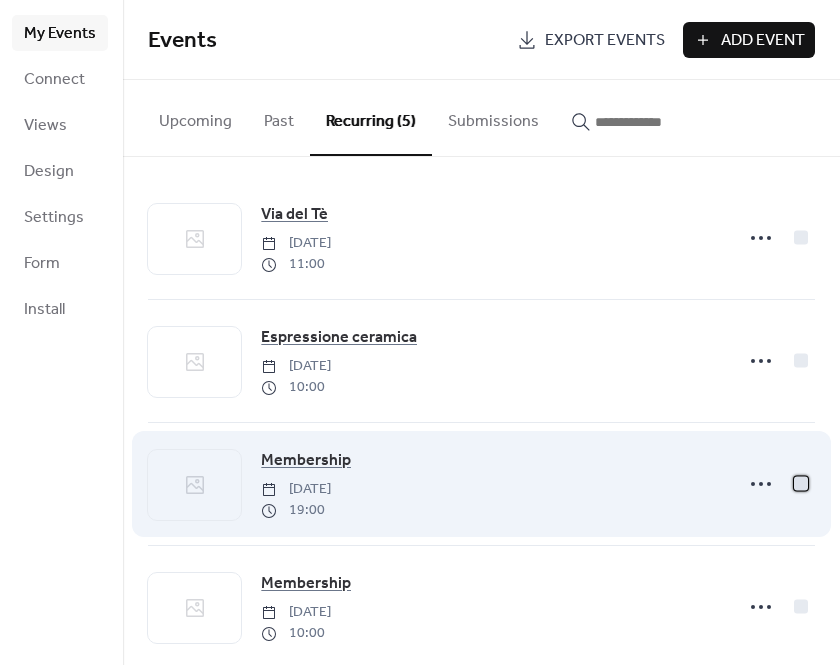 click at bounding box center [801, 483] 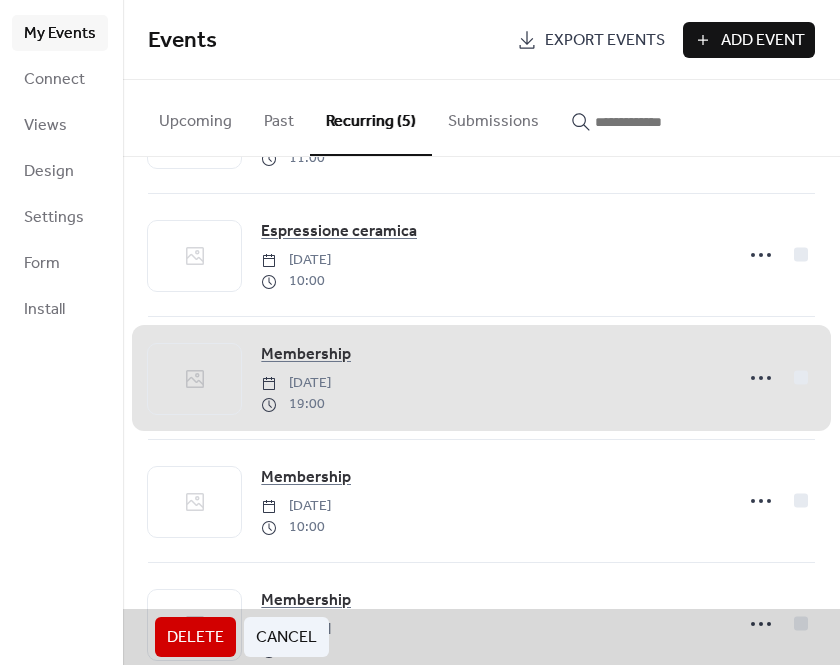 scroll, scrollTop: 148, scrollLeft: 0, axis: vertical 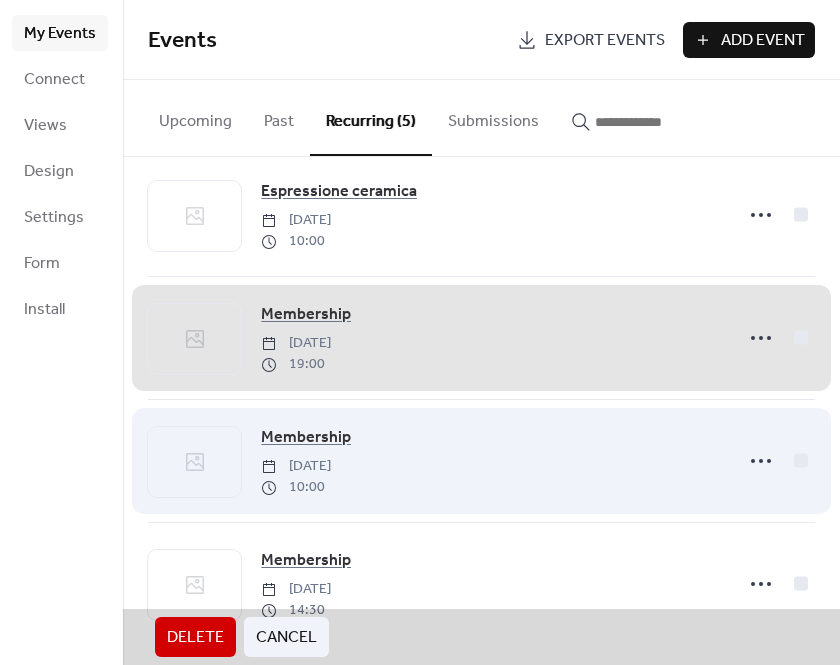 click on "Membership Thursday, September 18, 2025 10:00" at bounding box center [481, 460] 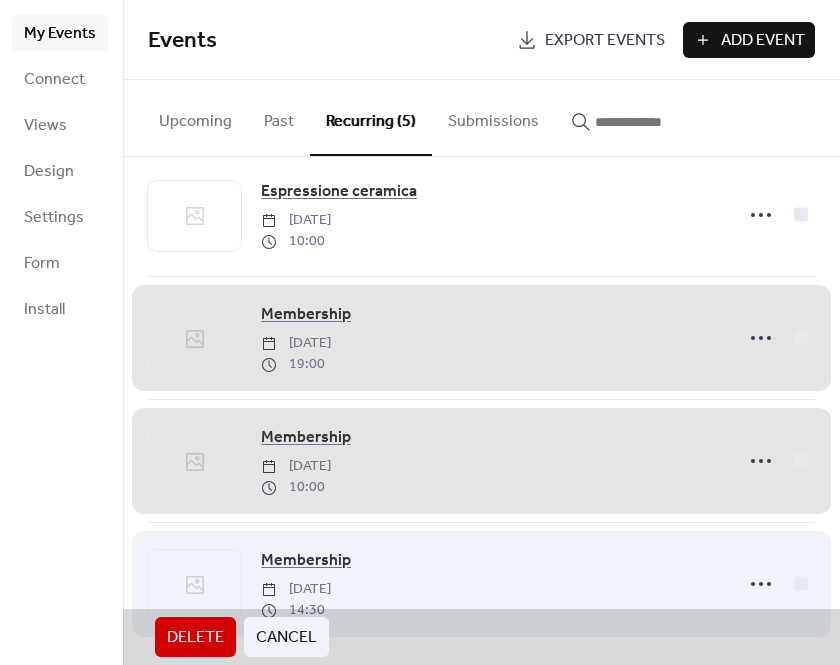 click on "Membership Saturday, September 20, 2025 14:30" at bounding box center [481, 583] 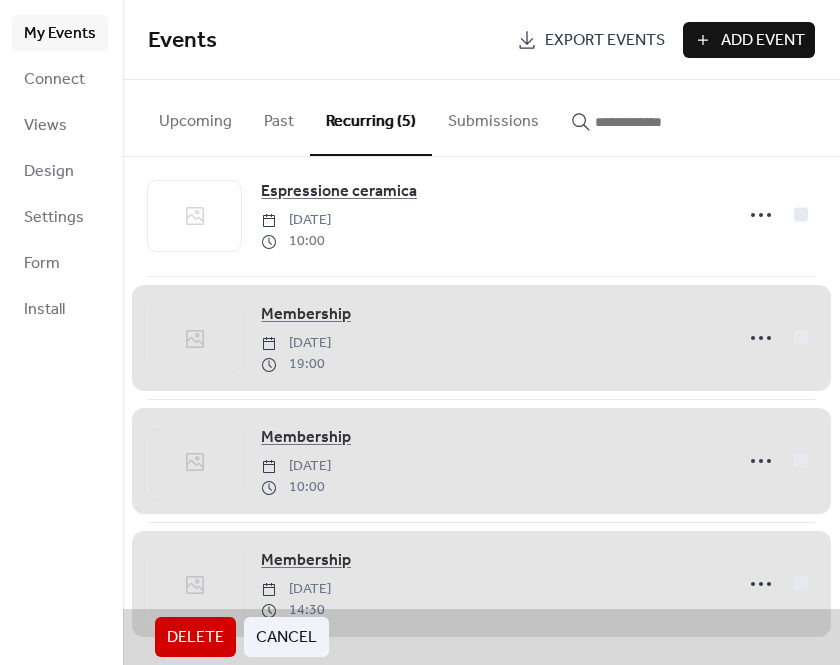 click on "Delete" at bounding box center (195, 638) 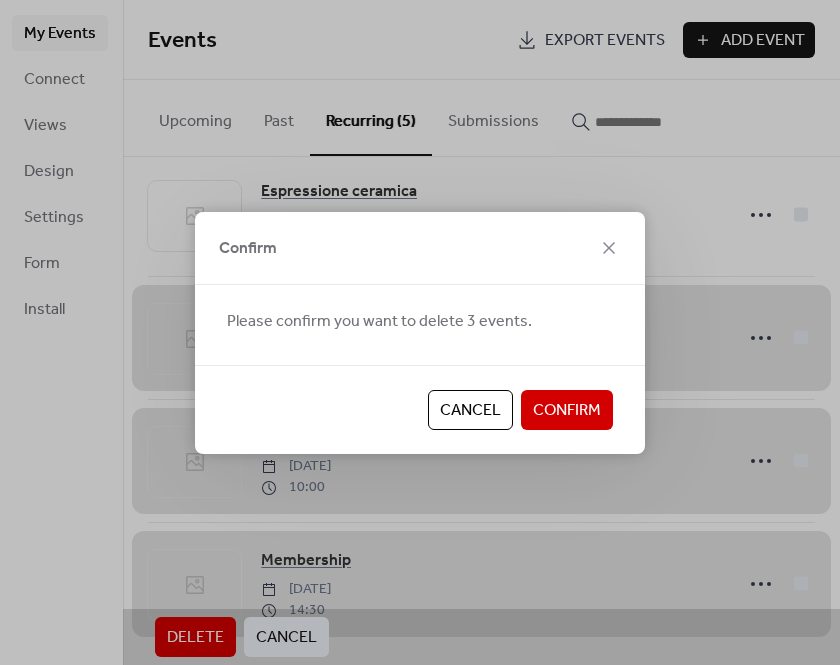 click on "Confirm" at bounding box center (567, 411) 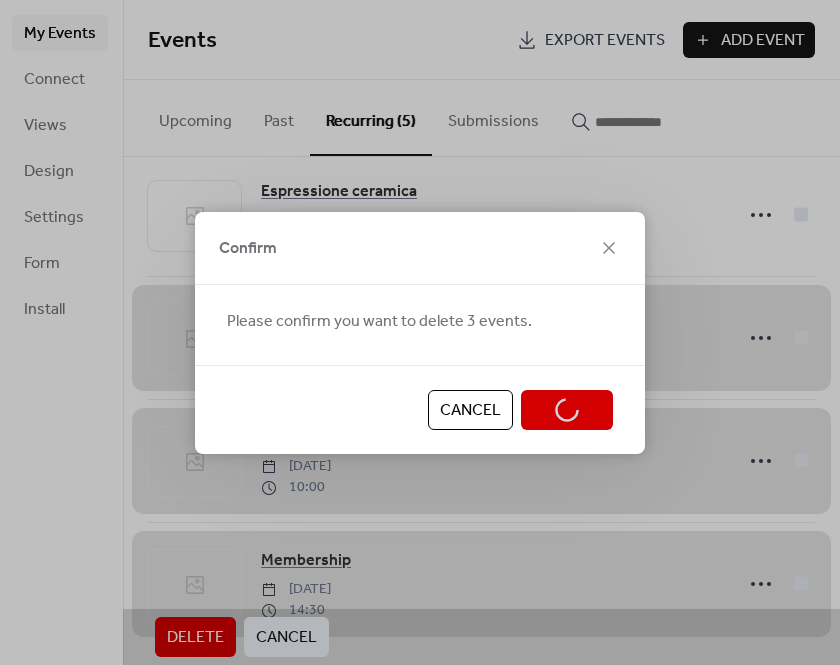 scroll, scrollTop: 0, scrollLeft: 0, axis: both 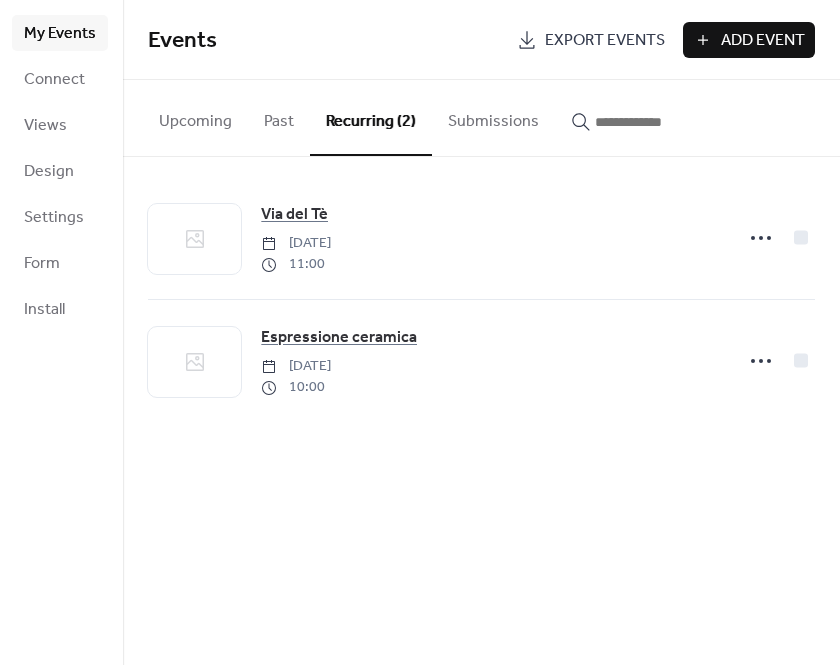 click on "Add Event" at bounding box center [763, 41] 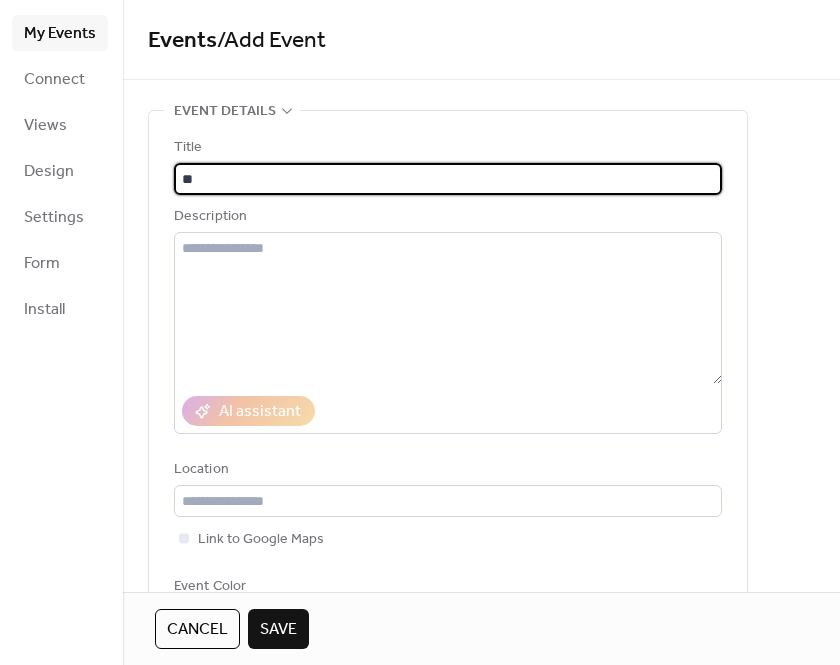 type on "*" 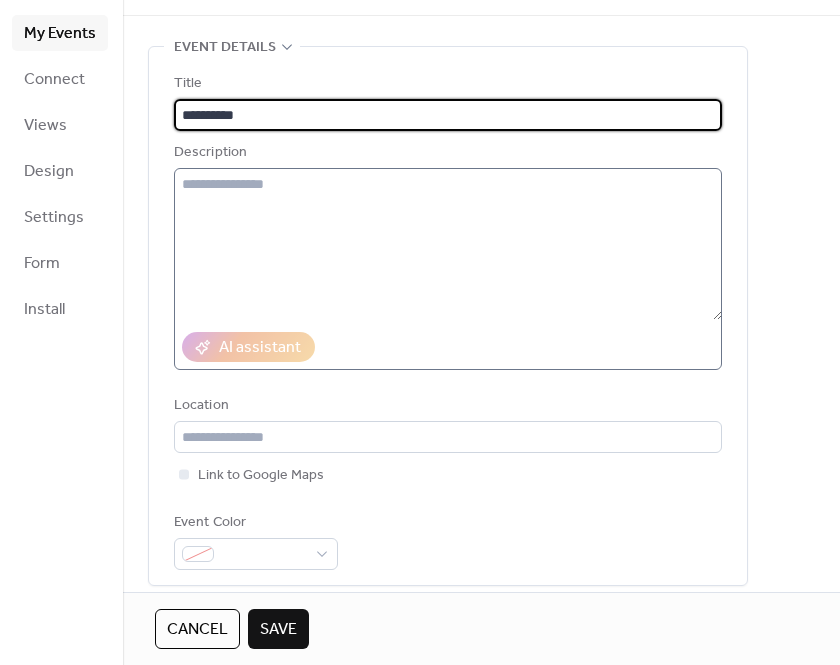 scroll, scrollTop: 76, scrollLeft: 0, axis: vertical 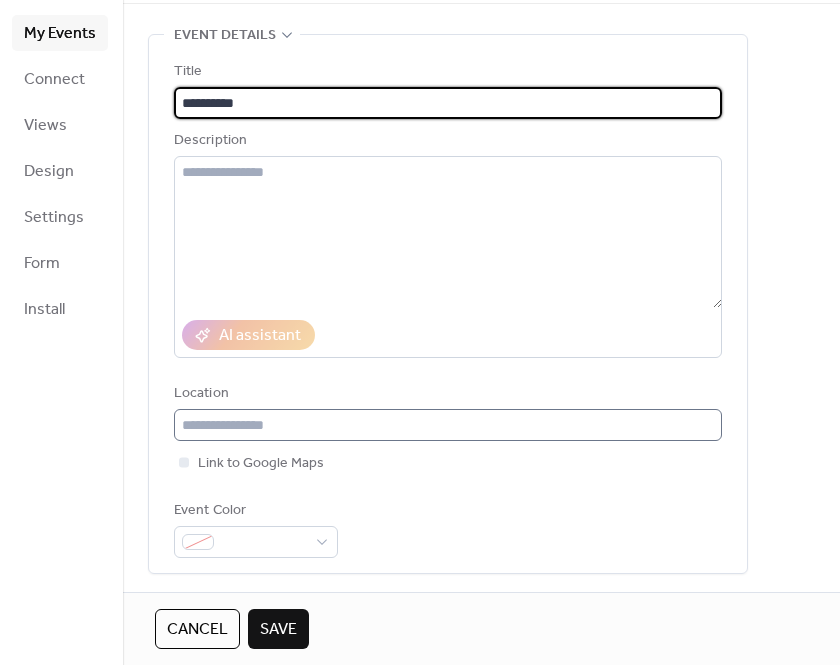 type on "**********" 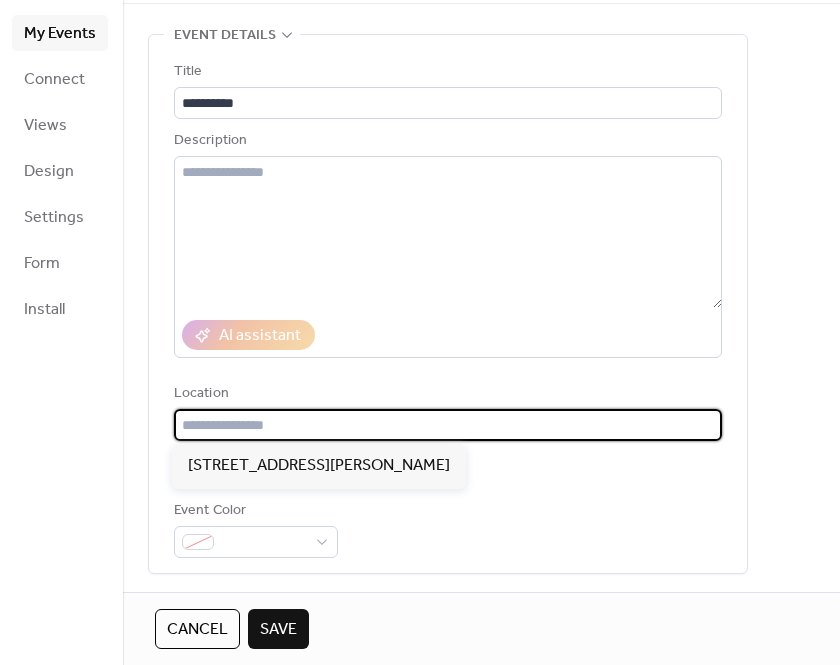 click at bounding box center [448, 425] 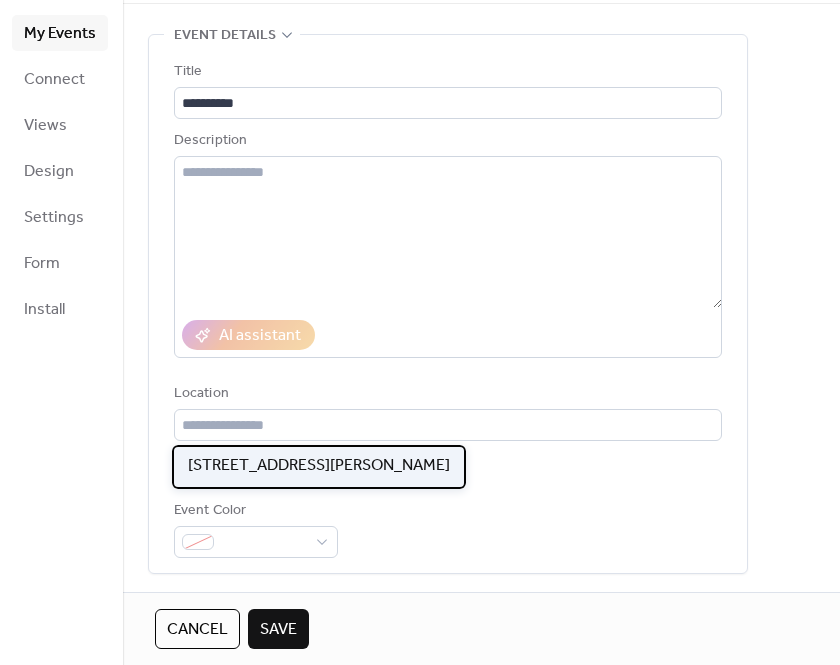 click on "Via Plinio 42, Milano" at bounding box center [319, 466] 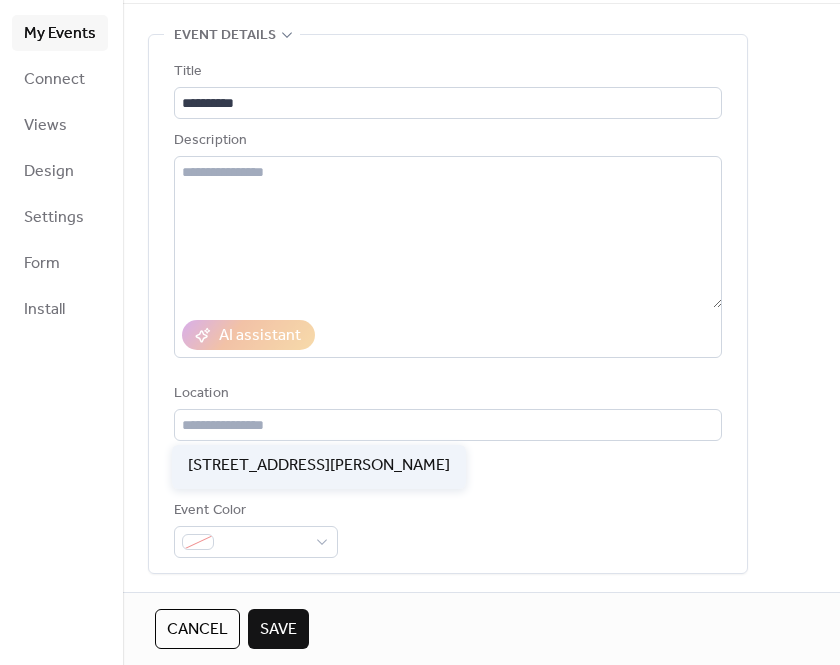 type on "**********" 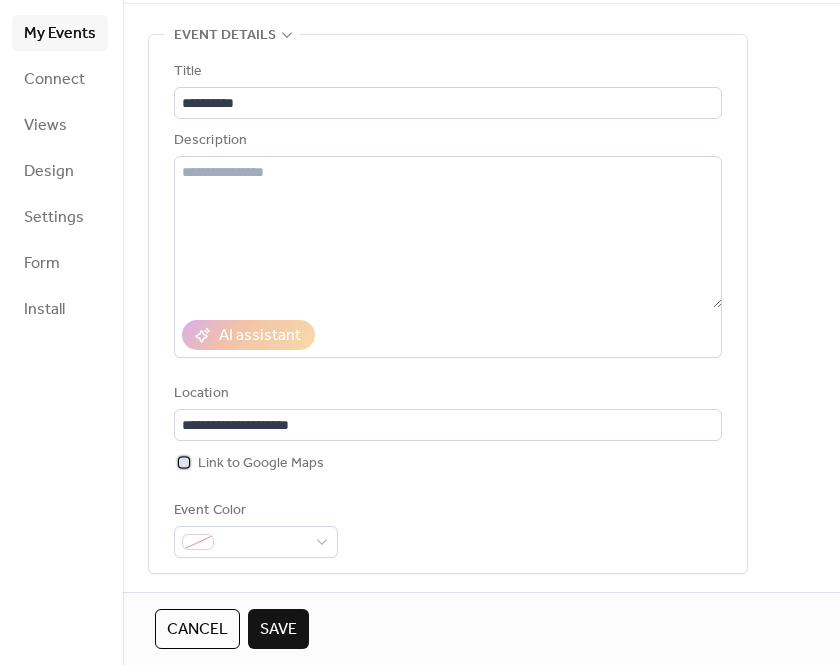 click at bounding box center (184, 462) 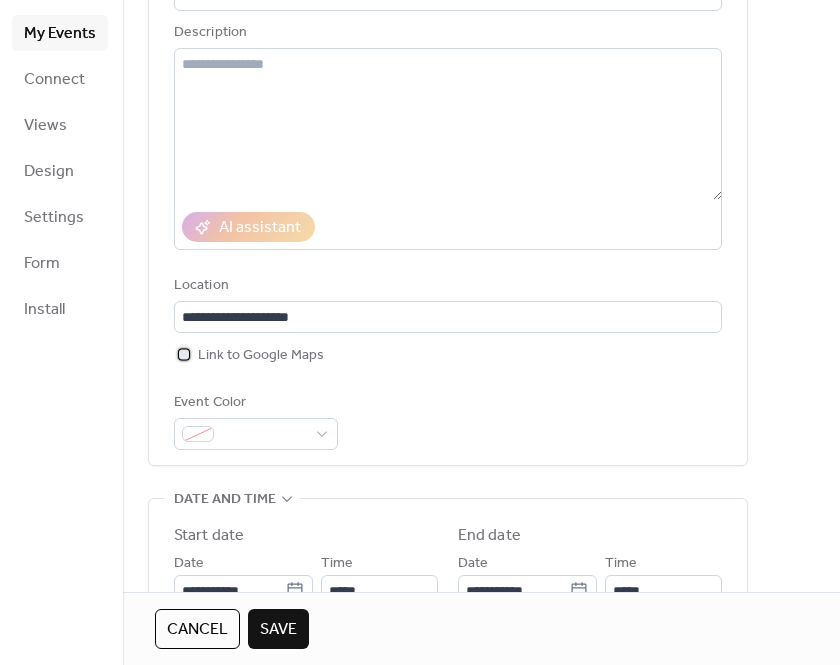 scroll, scrollTop: 182, scrollLeft: 0, axis: vertical 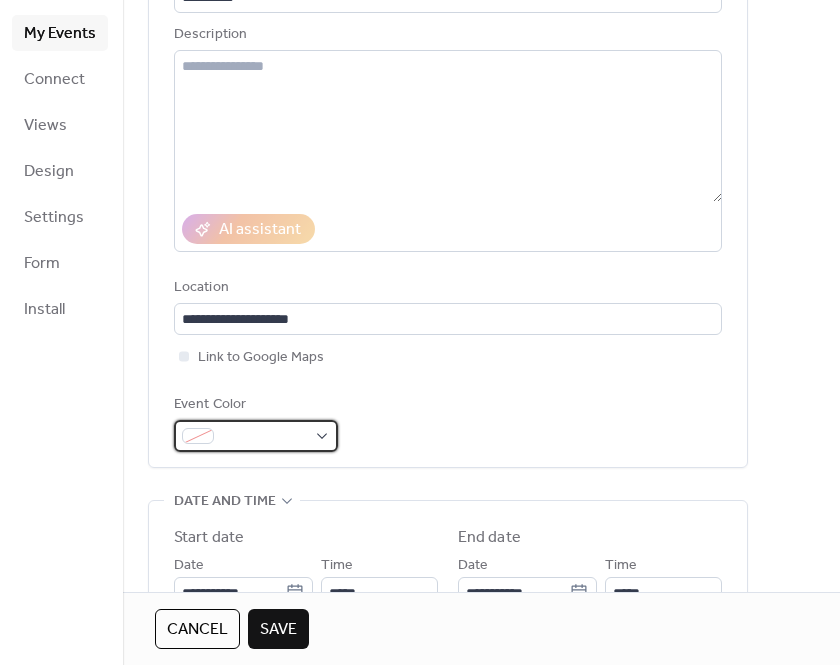 click at bounding box center [256, 436] 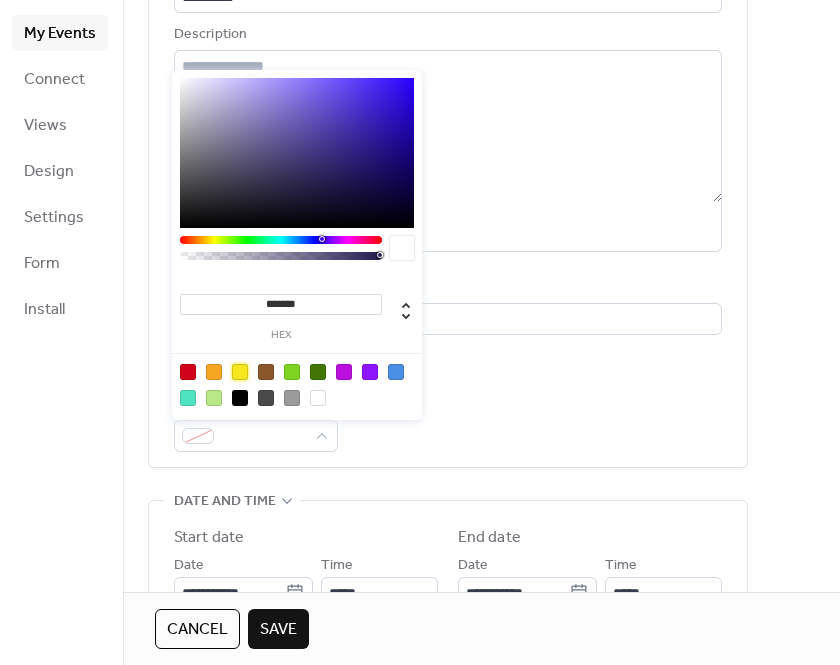 click at bounding box center (240, 372) 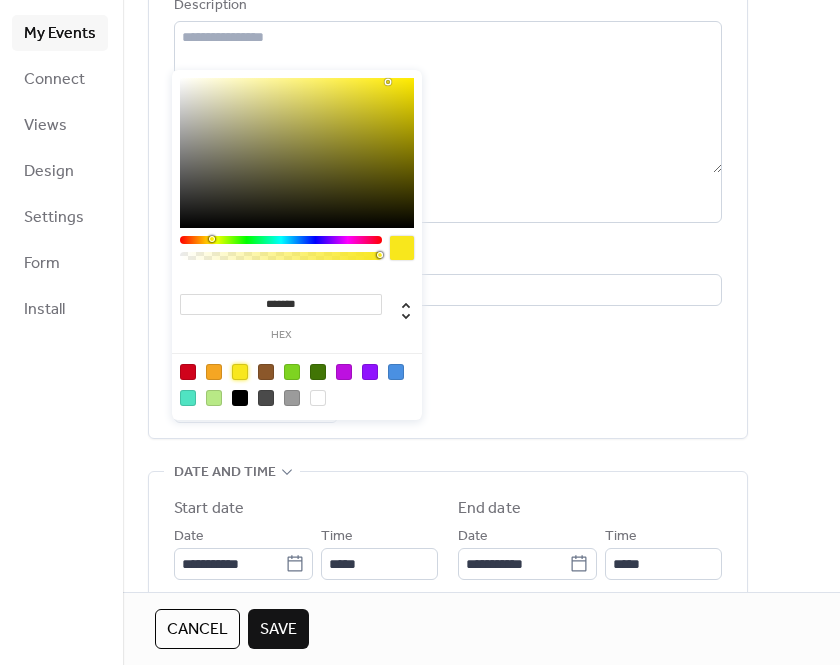 scroll, scrollTop: 233, scrollLeft: 0, axis: vertical 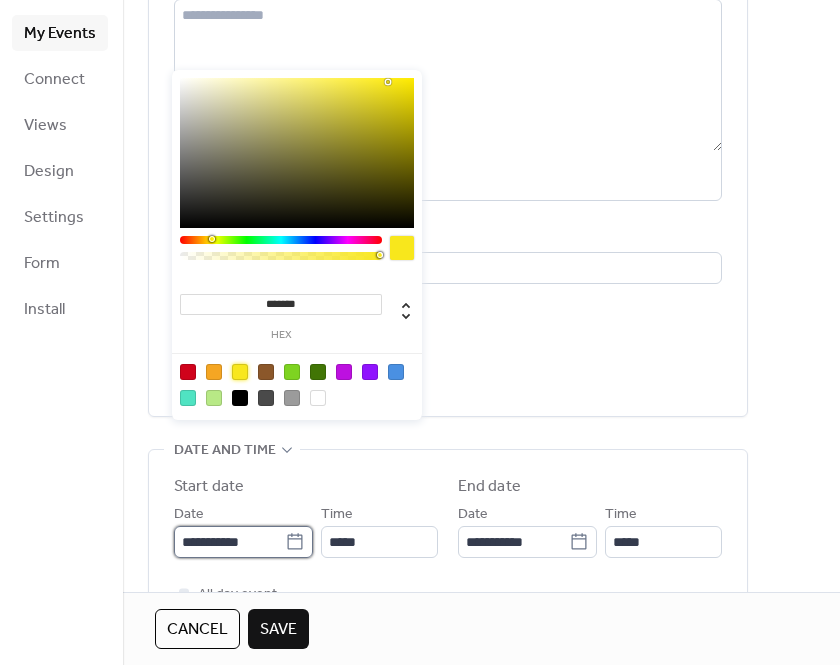 click on "**********" at bounding box center [420, 332] 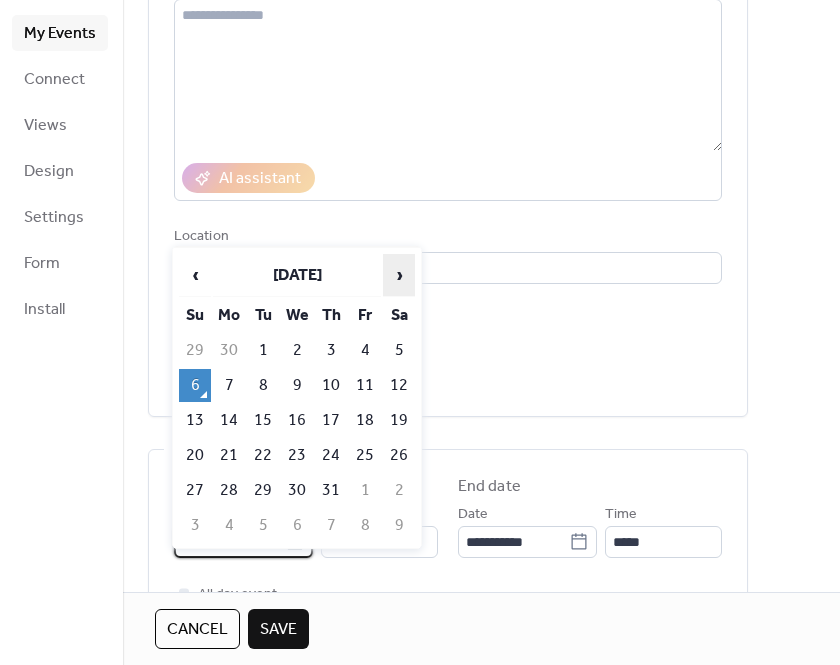 click on "›" at bounding box center (399, 275) 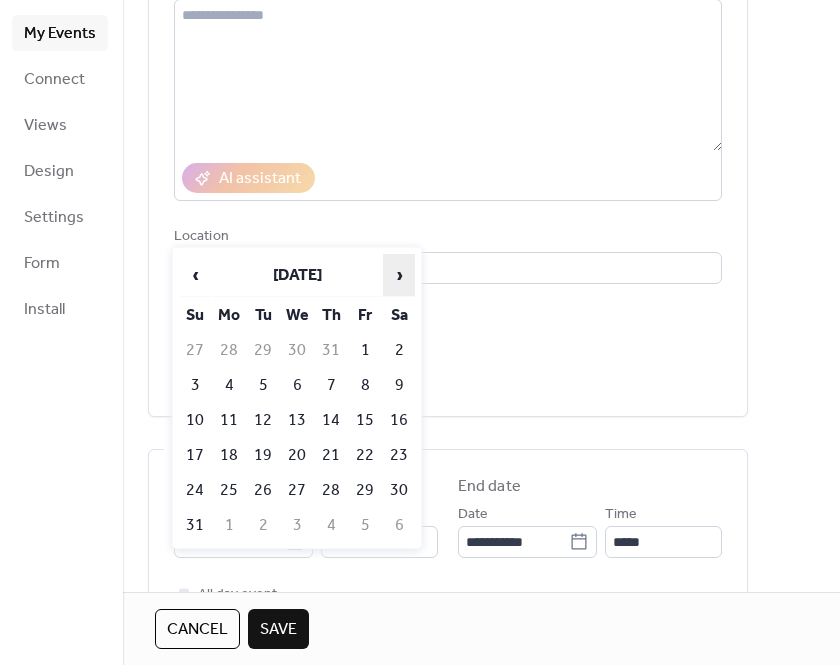 click on "›" at bounding box center [399, 275] 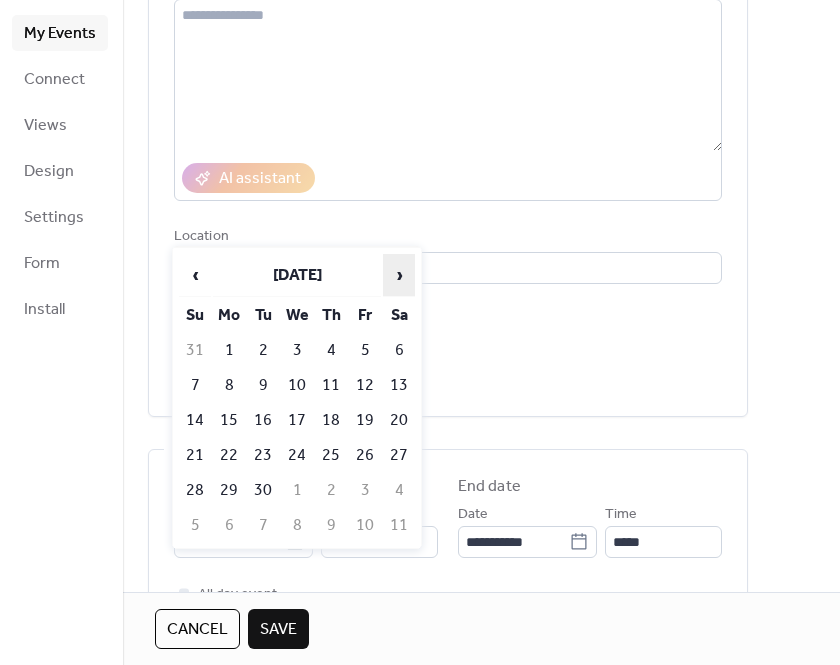 click on "›" at bounding box center [399, 275] 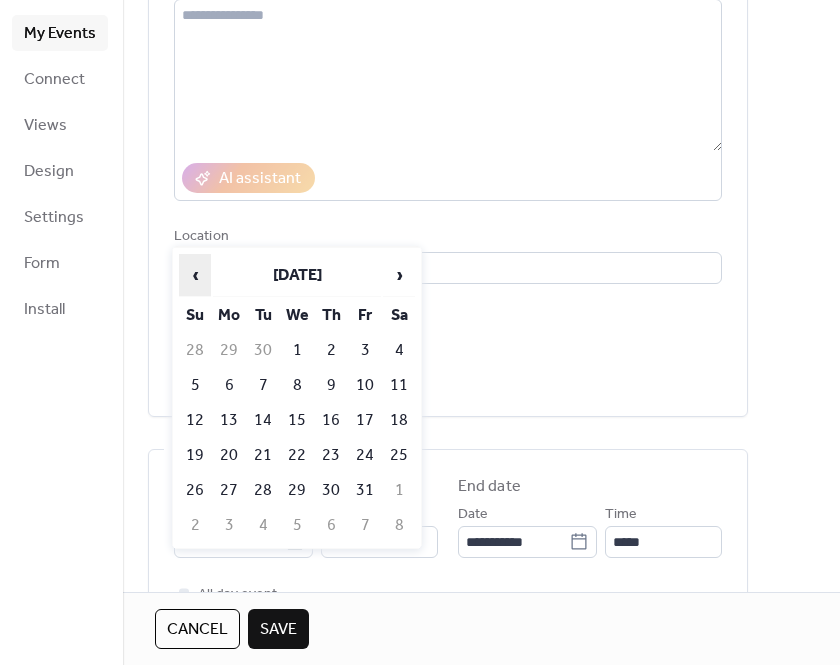 click on "‹" at bounding box center [195, 275] 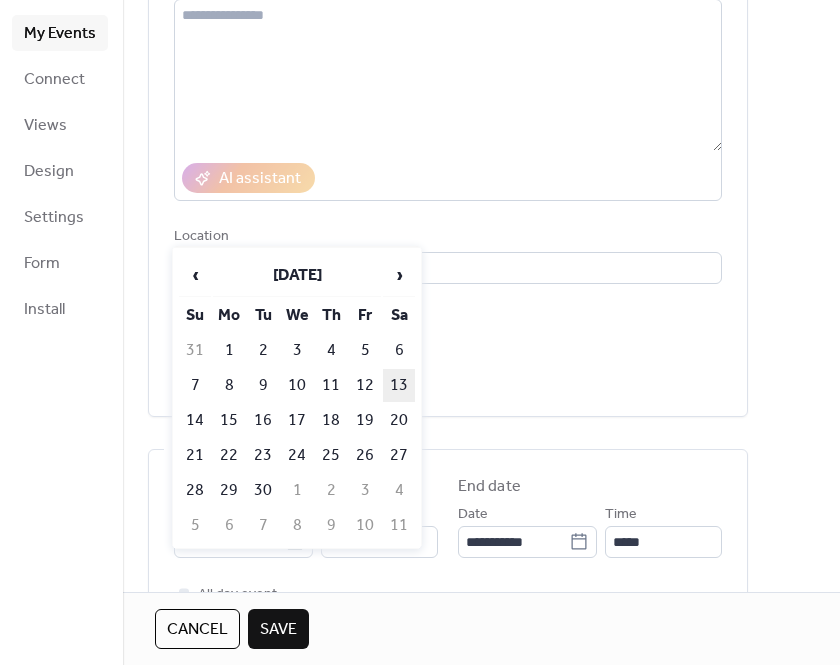 click on "13" at bounding box center [399, 385] 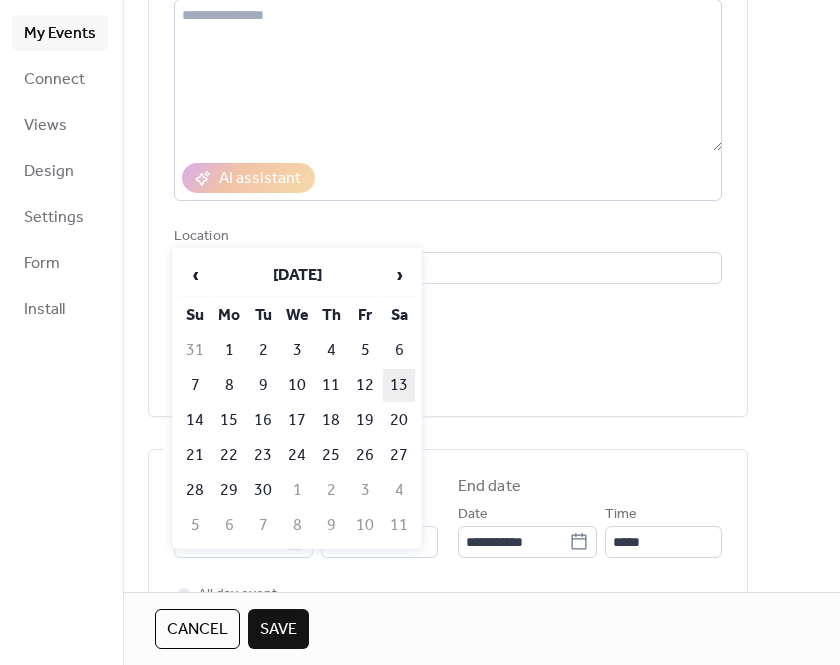 type on "**********" 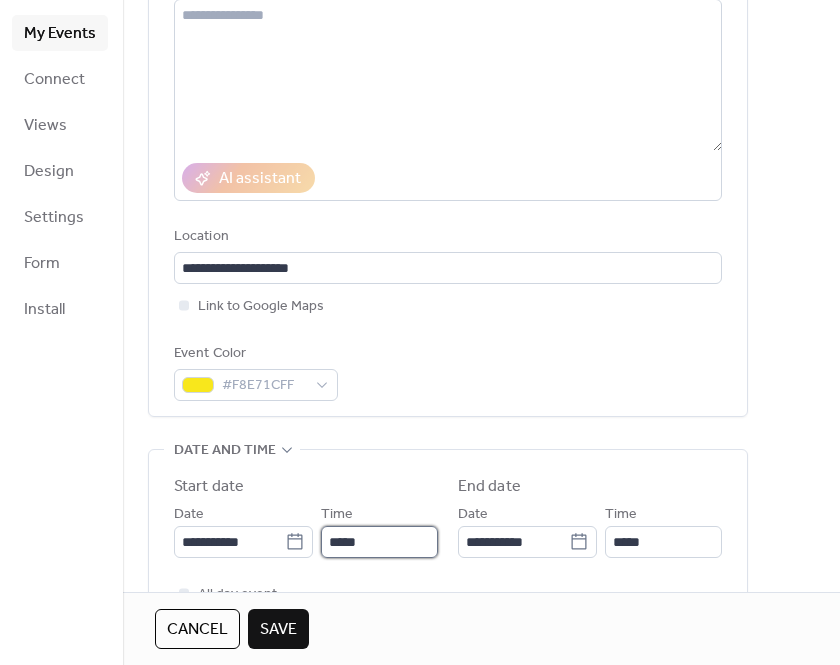 click on "*****" at bounding box center (379, 542) 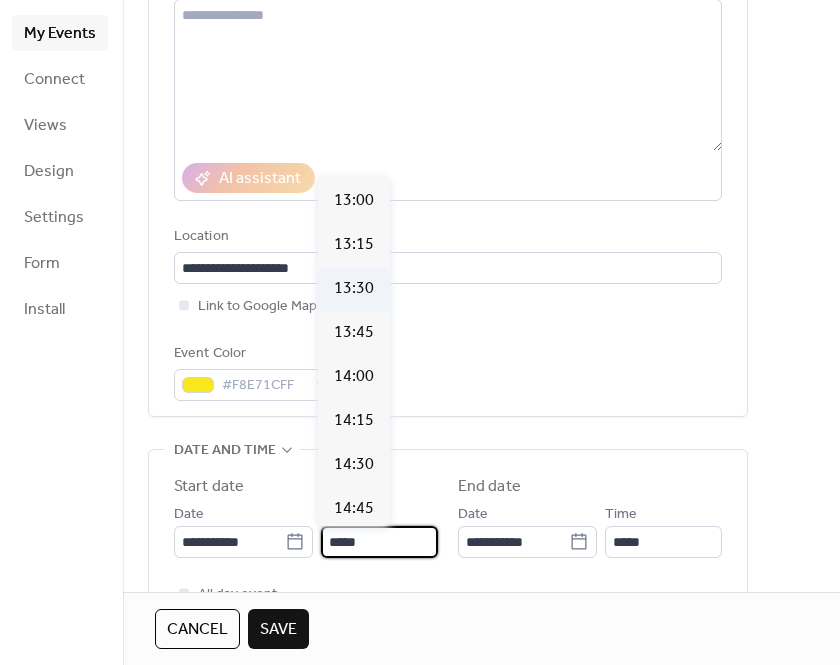 scroll, scrollTop: 2287, scrollLeft: 0, axis: vertical 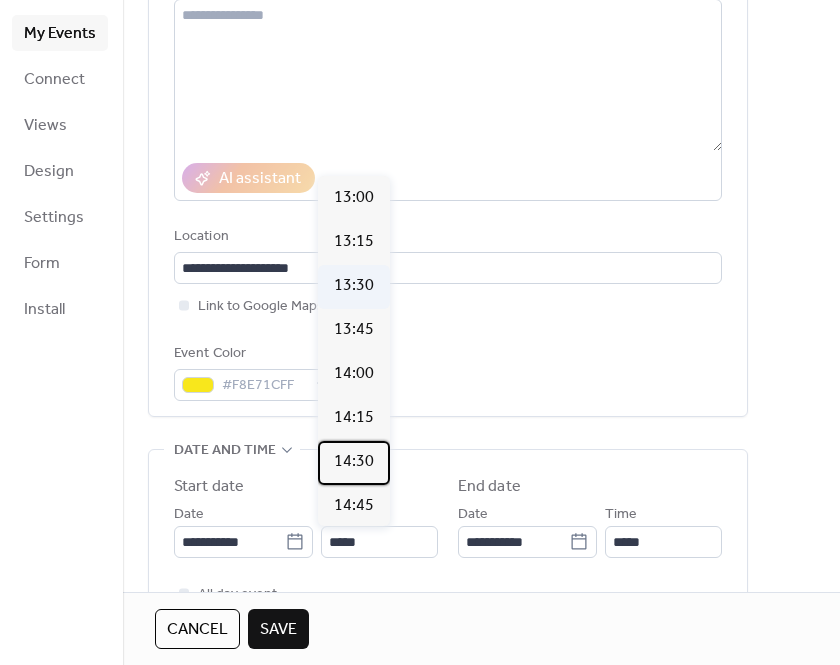 click on "14:30" at bounding box center [354, 462] 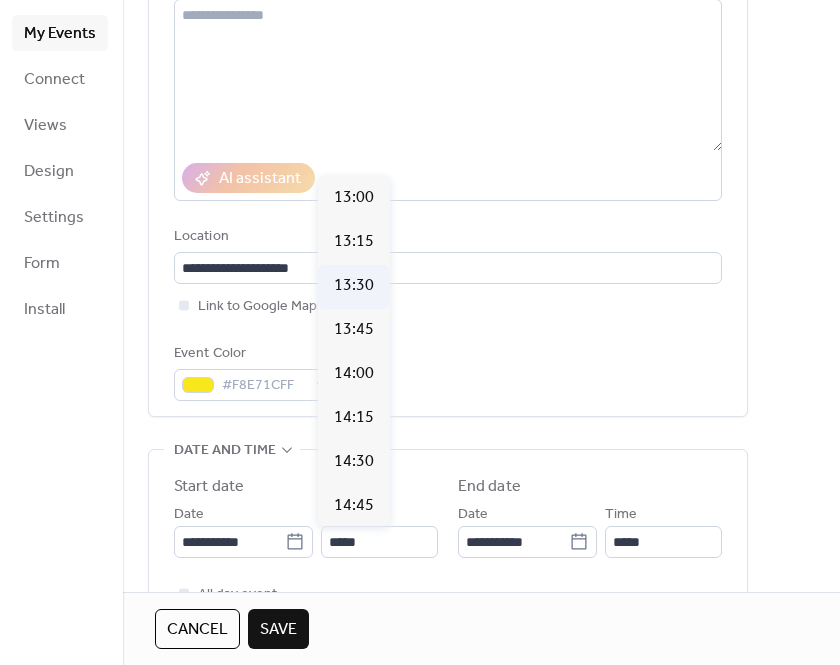 type on "*****" 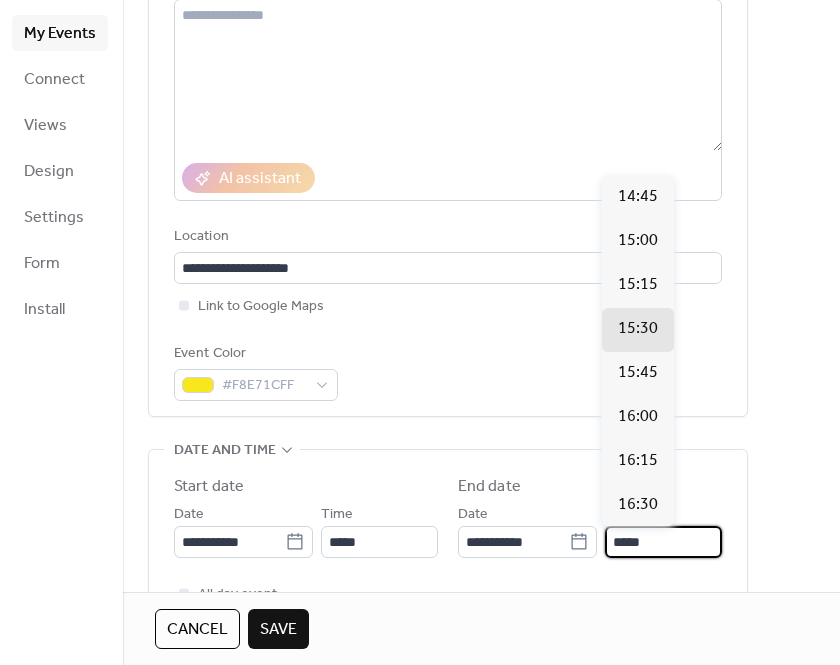 click on "*****" at bounding box center (663, 542) 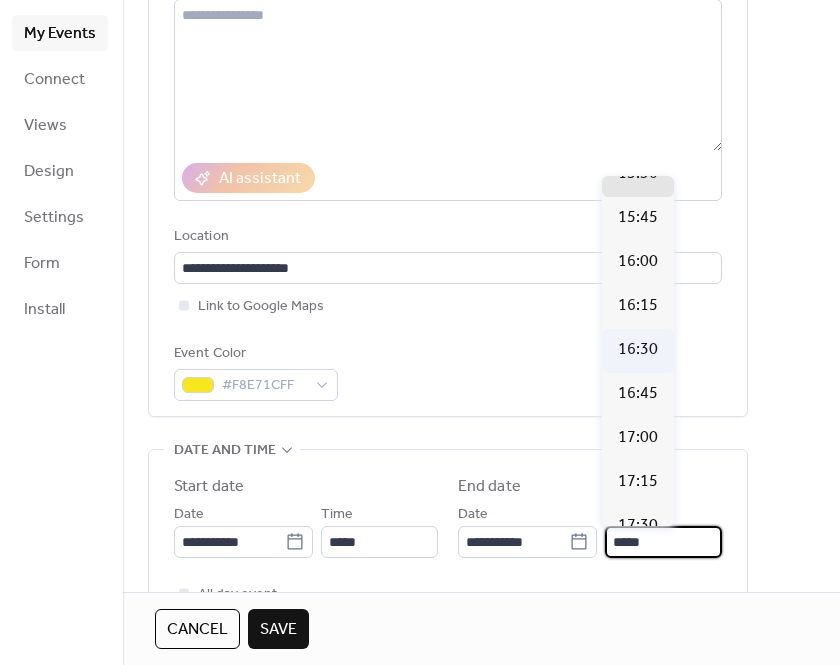scroll, scrollTop: 158, scrollLeft: 0, axis: vertical 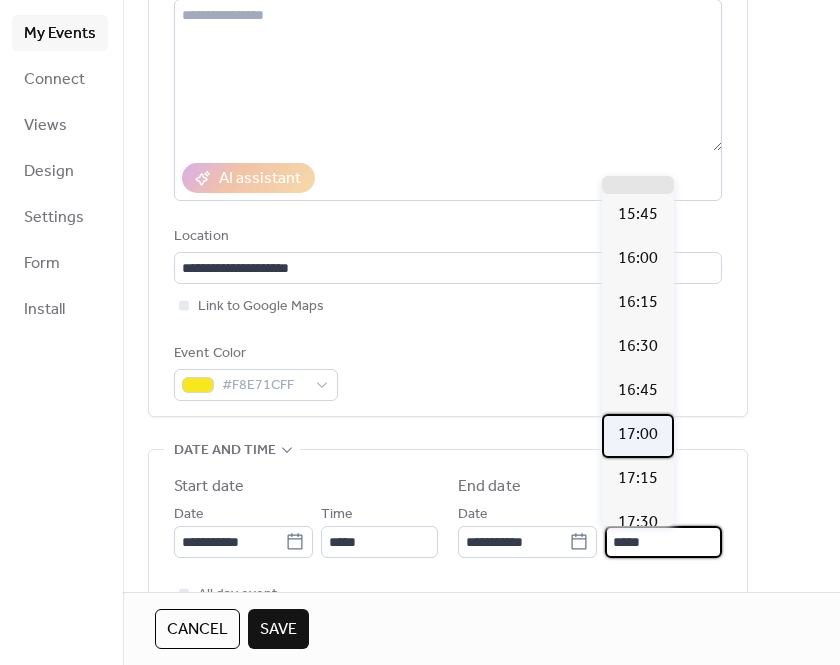 click on "17:00" at bounding box center [638, 435] 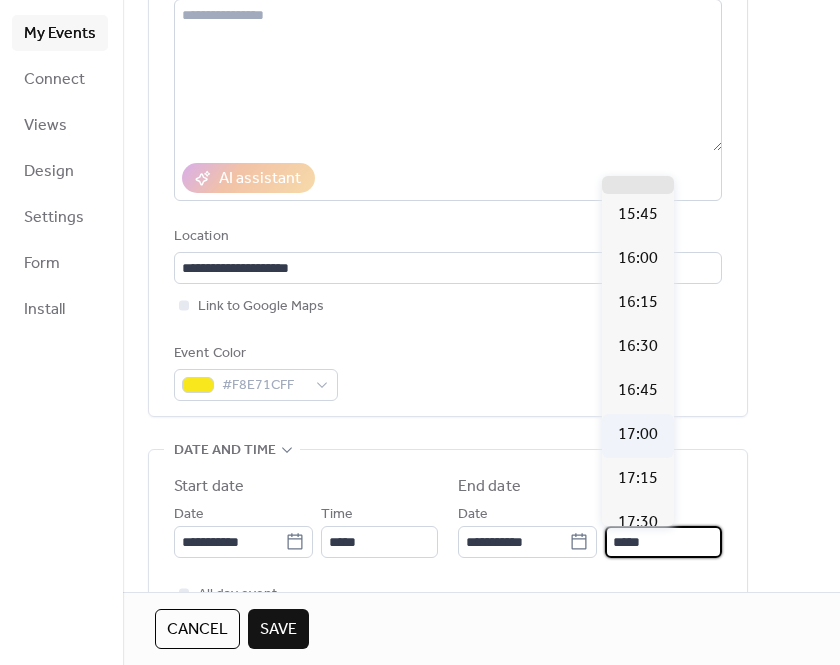 type on "*****" 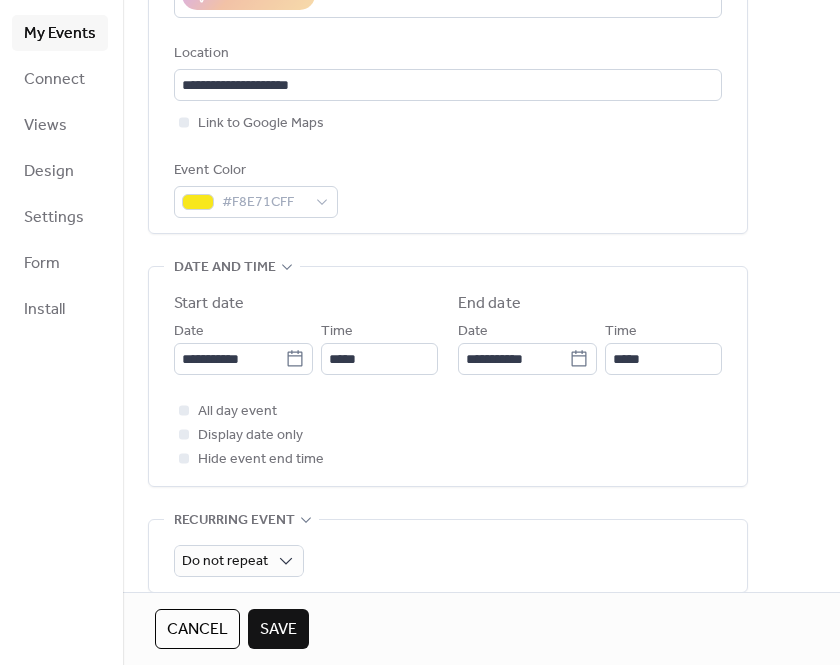 scroll, scrollTop: 437, scrollLeft: 0, axis: vertical 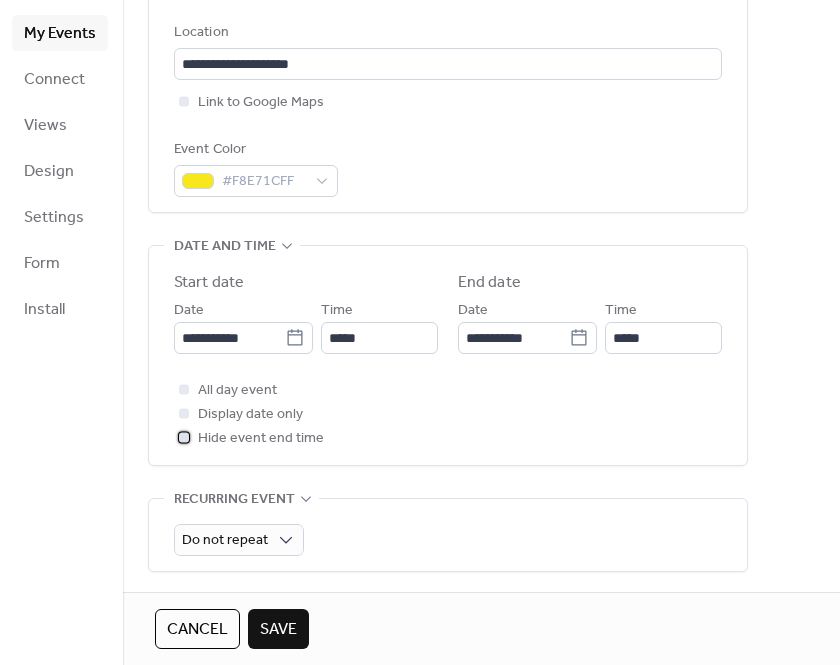 click at bounding box center (184, 437) 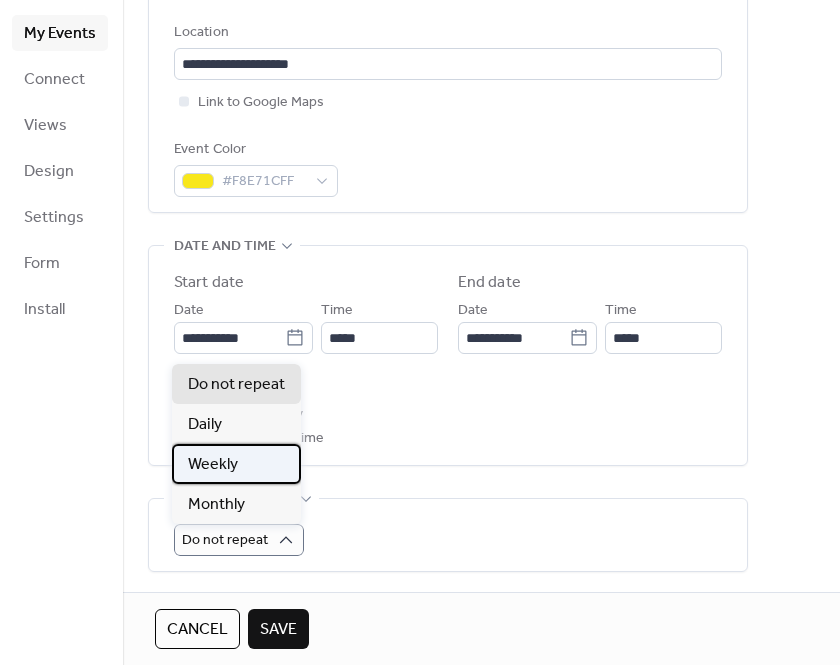 click on "Weekly" at bounding box center (236, 464) 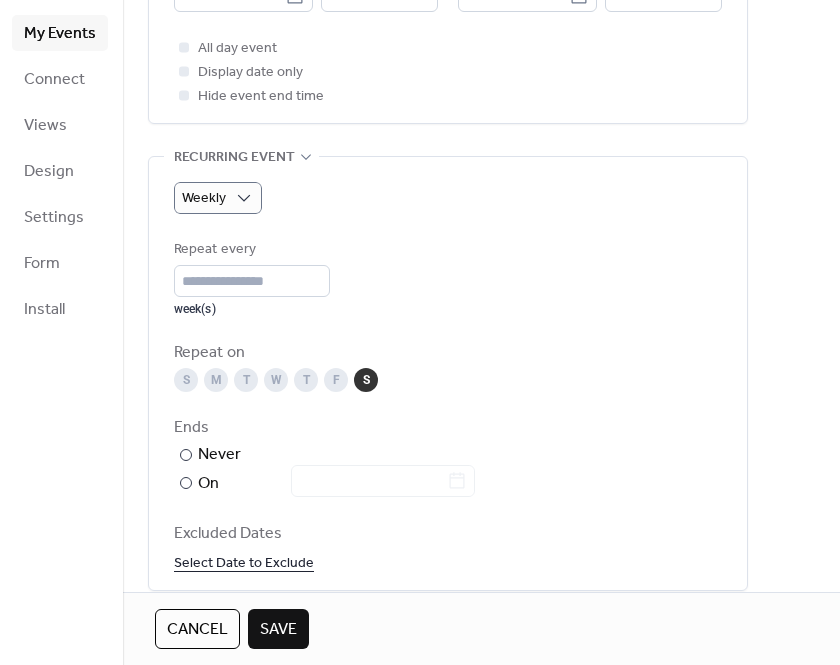 scroll, scrollTop: 787, scrollLeft: 0, axis: vertical 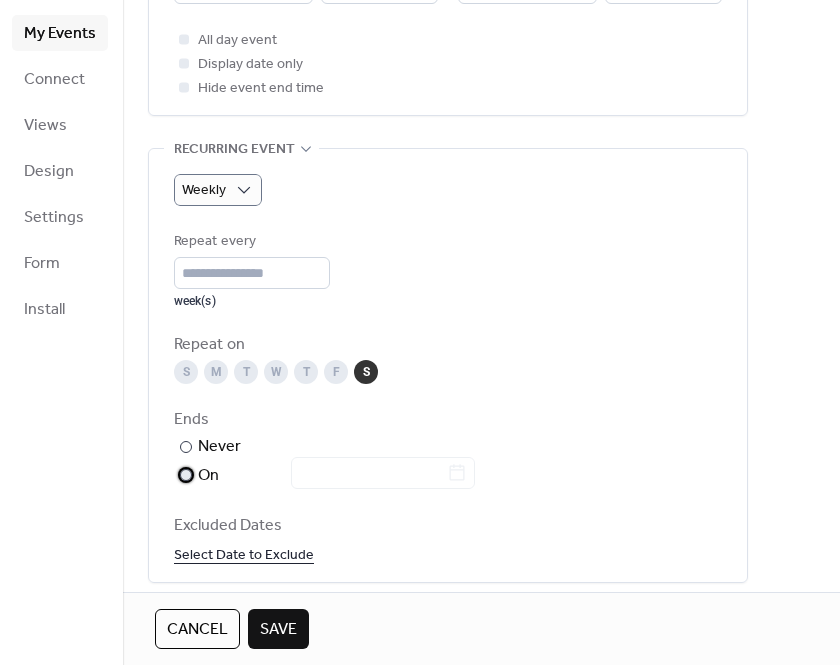 click at bounding box center (186, 475) 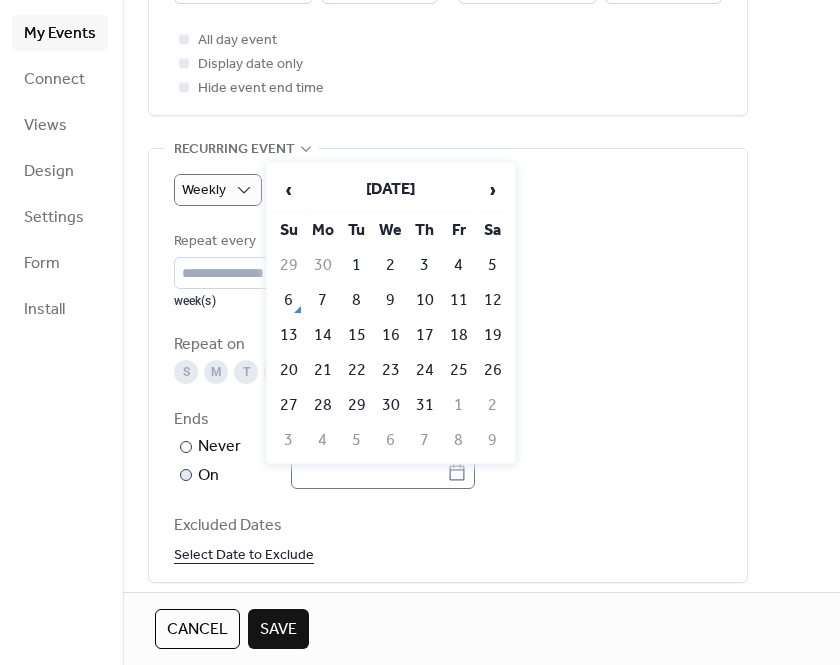 click 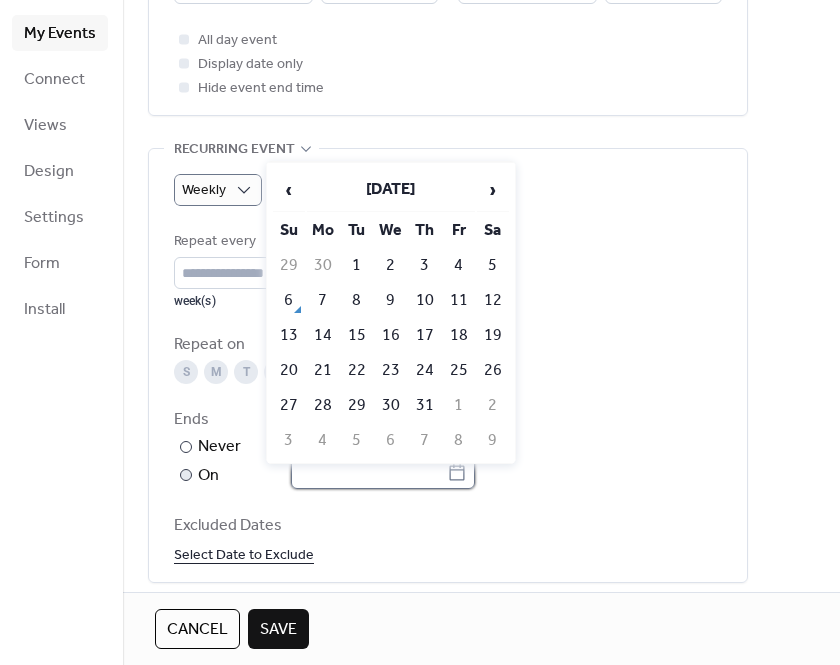 click at bounding box center [369, 473] 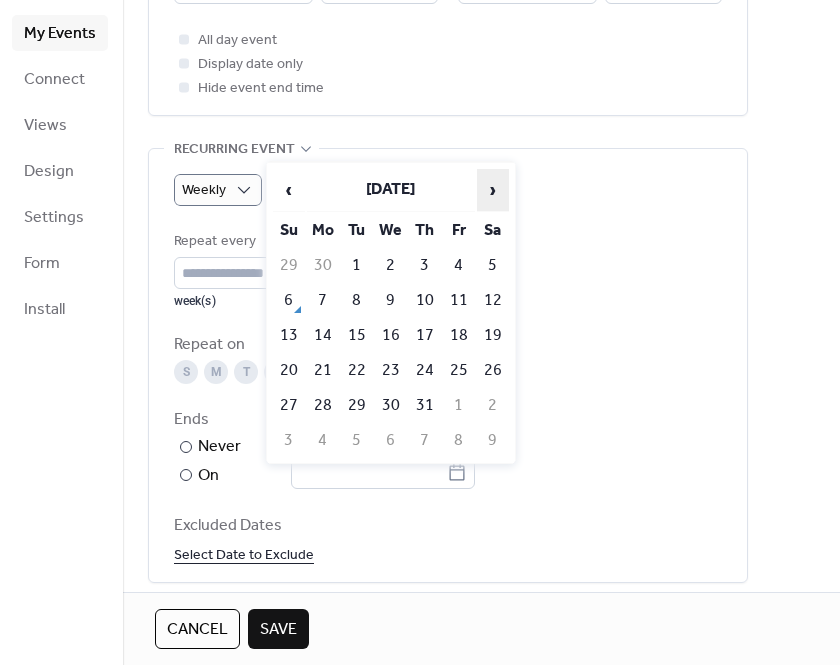 click on "›" at bounding box center [493, 190] 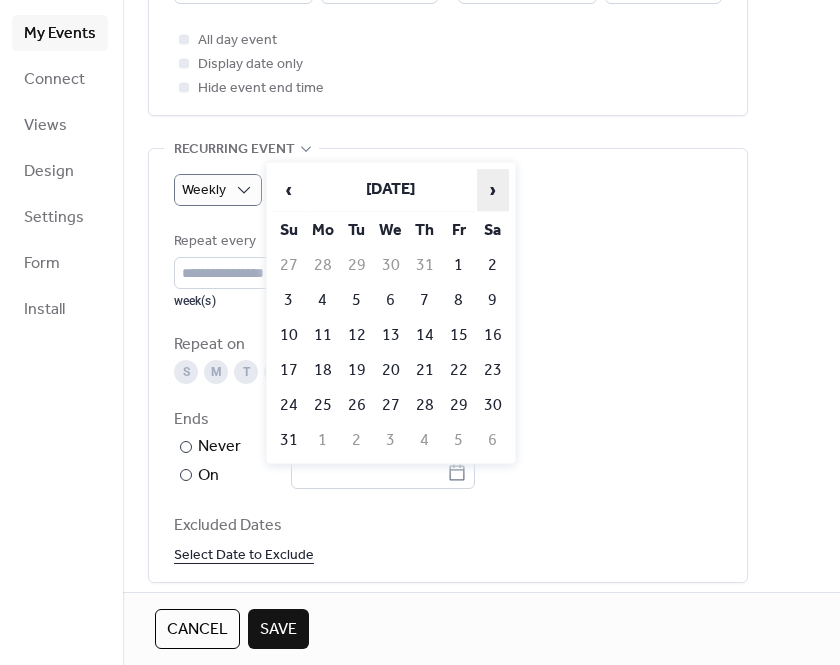 click on "›" at bounding box center (493, 190) 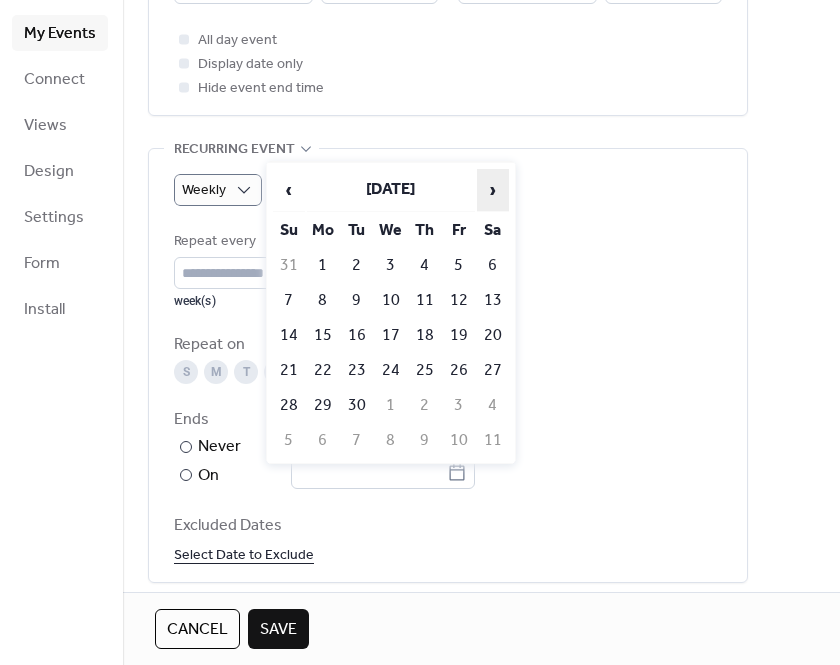click on "›" at bounding box center (493, 190) 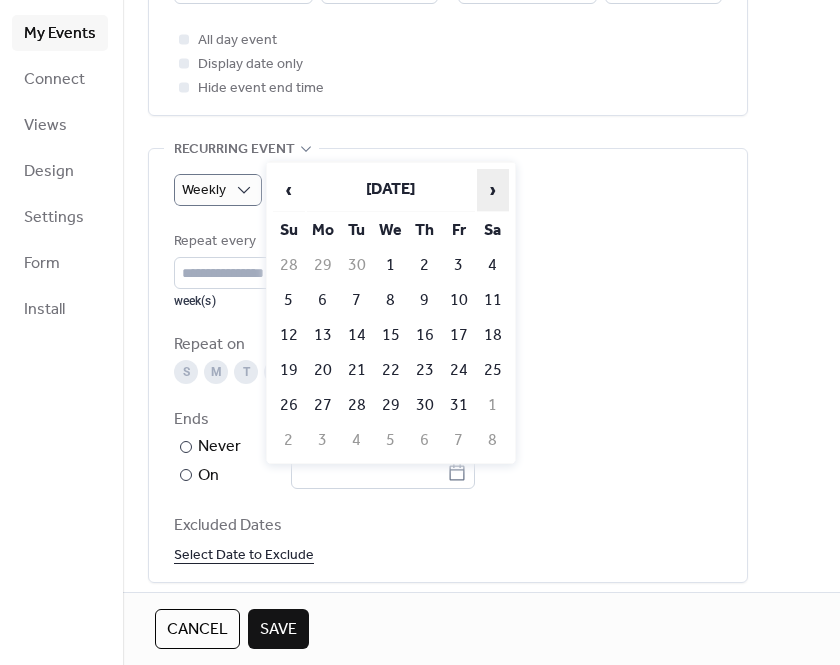 click on "›" at bounding box center (493, 190) 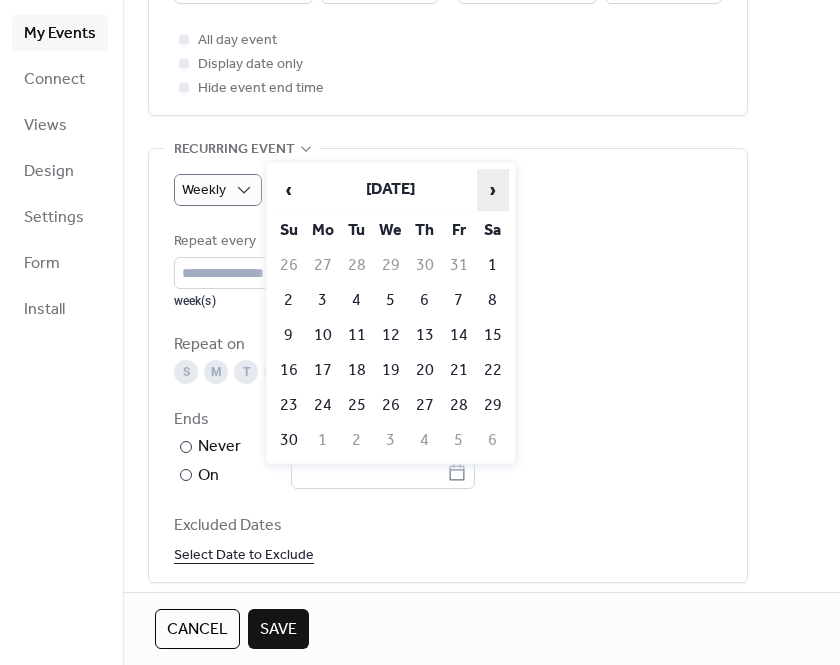 click on "›" at bounding box center (493, 190) 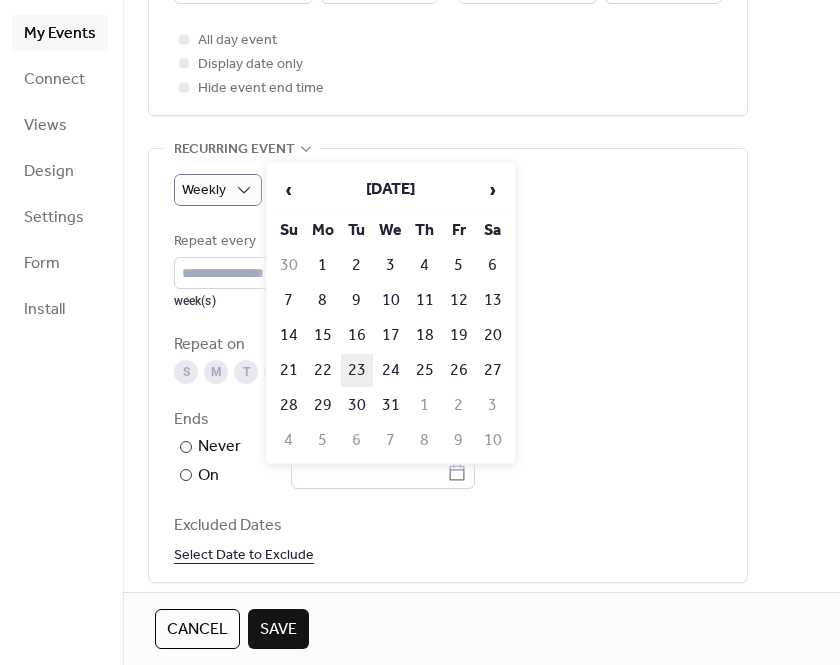 click on "23" at bounding box center [357, 370] 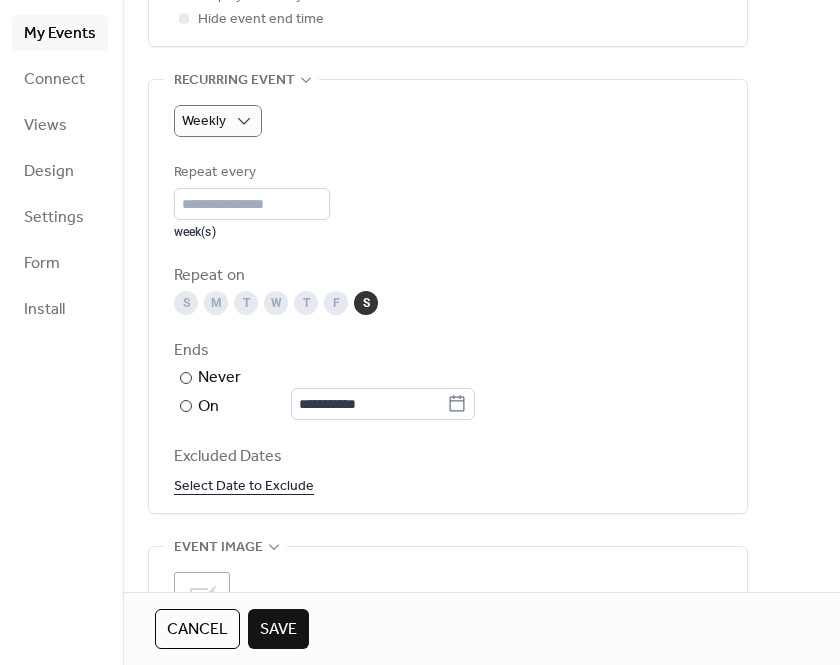 scroll, scrollTop: 861, scrollLeft: 0, axis: vertical 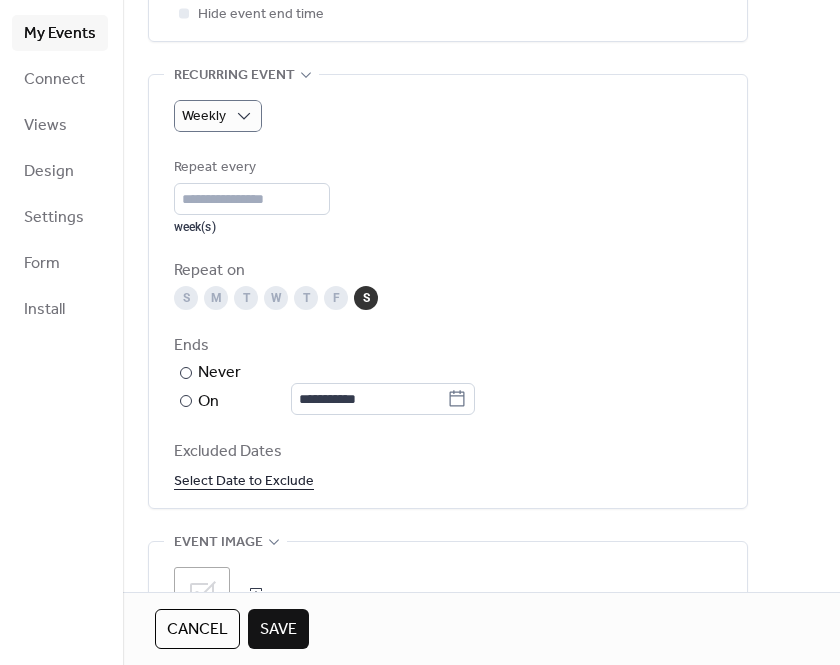 click on "Select Date to Exclude" at bounding box center [244, 480] 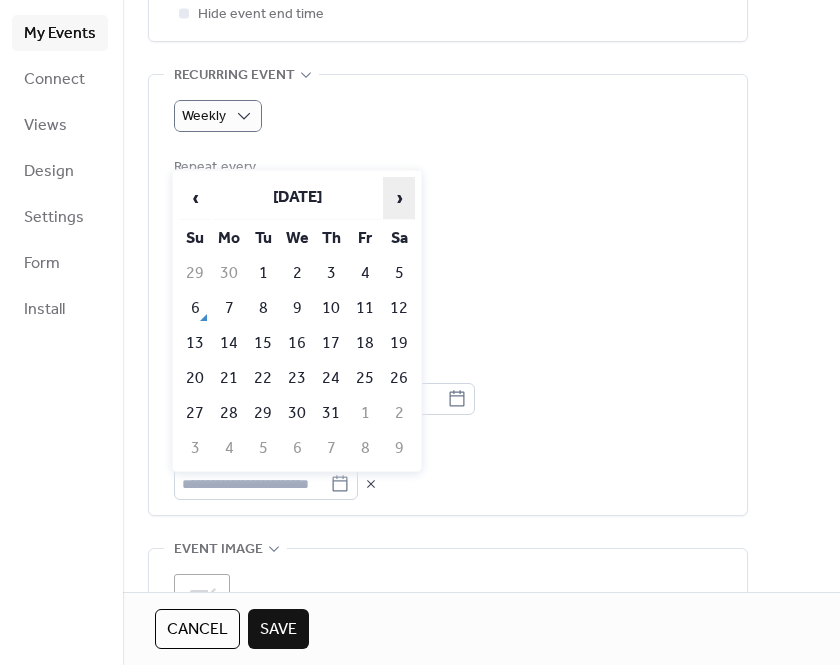 click on "›" at bounding box center (399, 198) 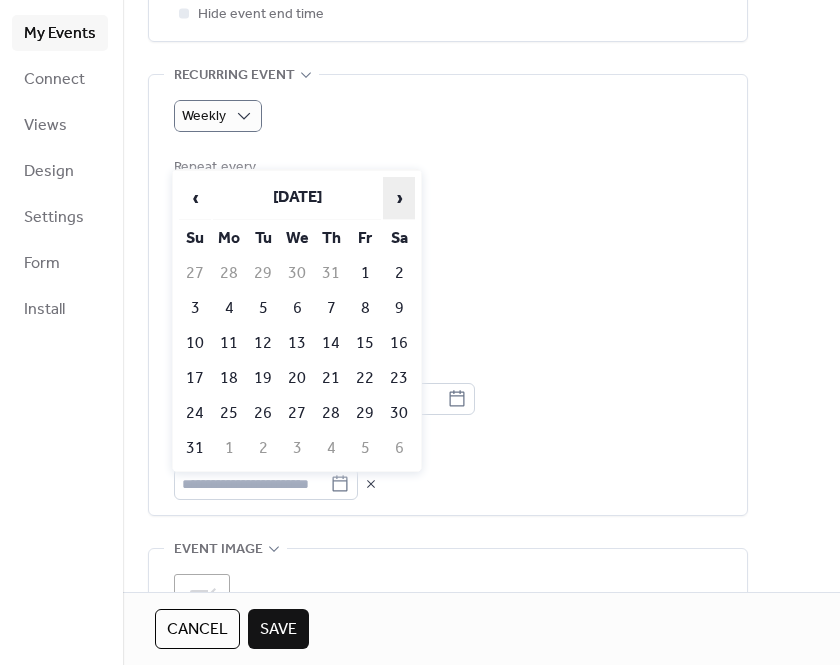 click on "›" at bounding box center (399, 198) 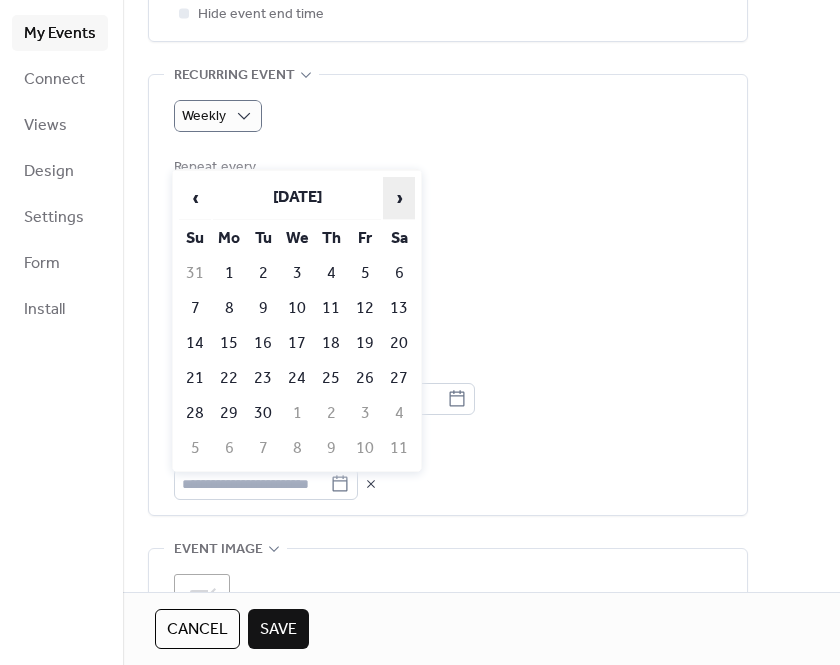 click on "›" at bounding box center (399, 198) 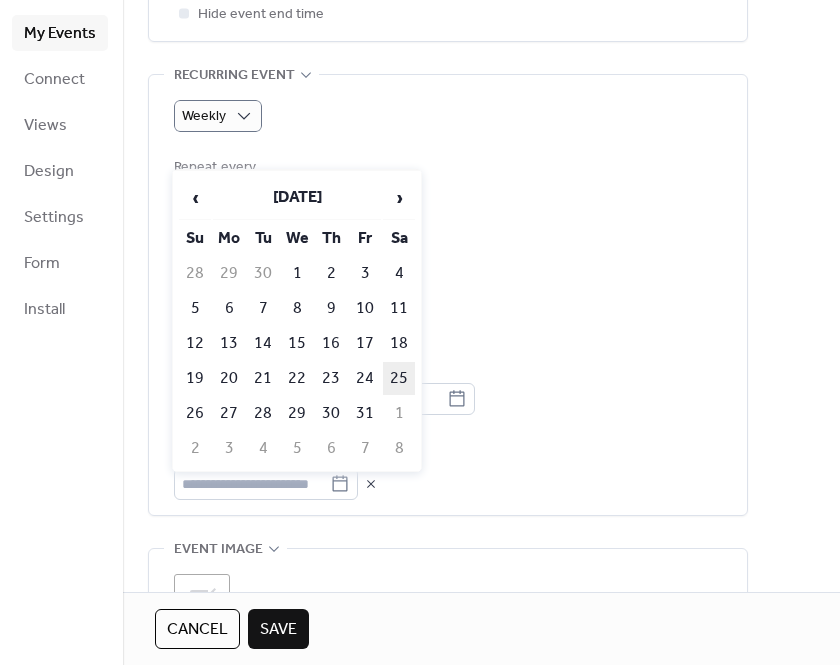 click on "25" at bounding box center (399, 378) 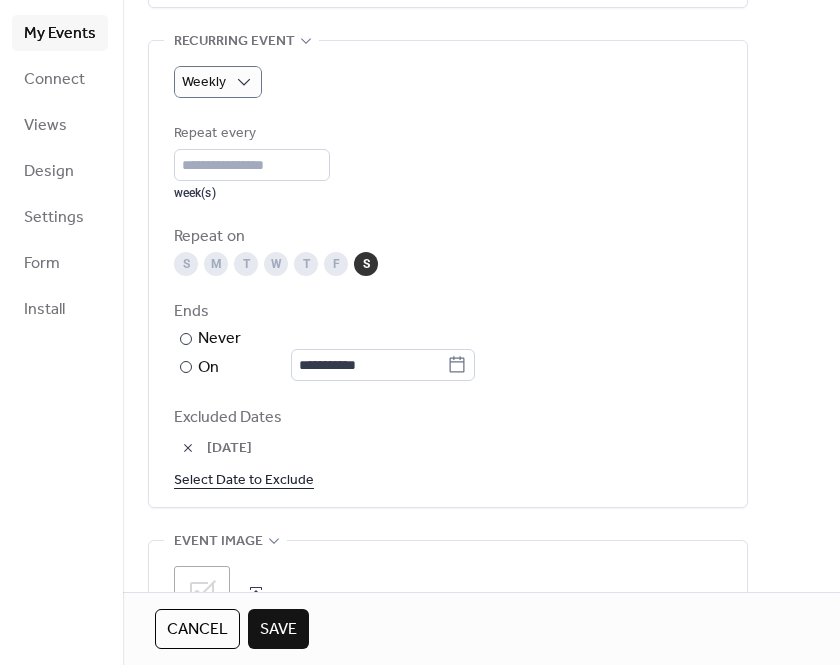 scroll, scrollTop: 905, scrollLeft: 0, axis: vertical 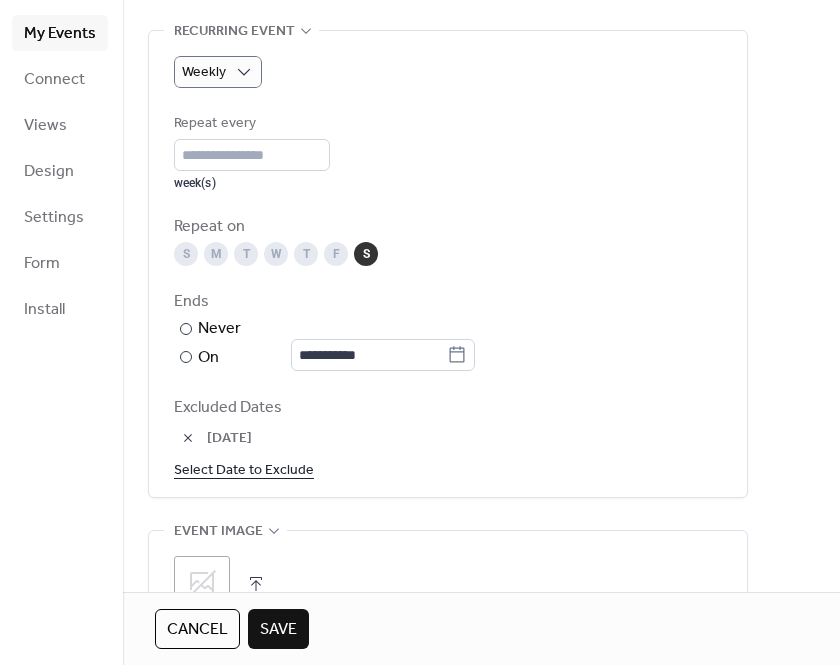 click on "Save" at bounding box center [278, 630] 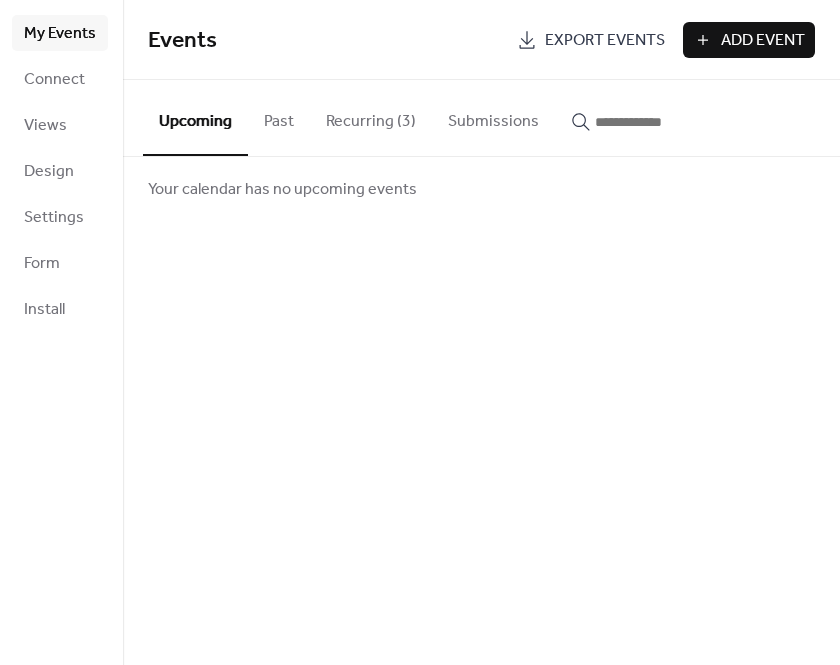 click on "Recurring  (3)" at bounding box center [371, 117] 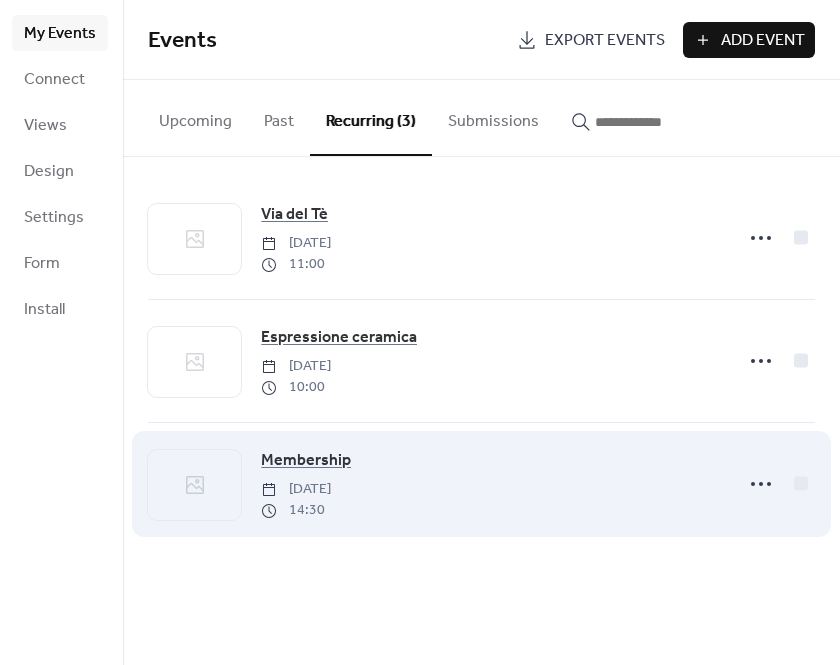 click on "Membership Saturday, September 13, 2025 14:30" at bounding box center [491, 484] 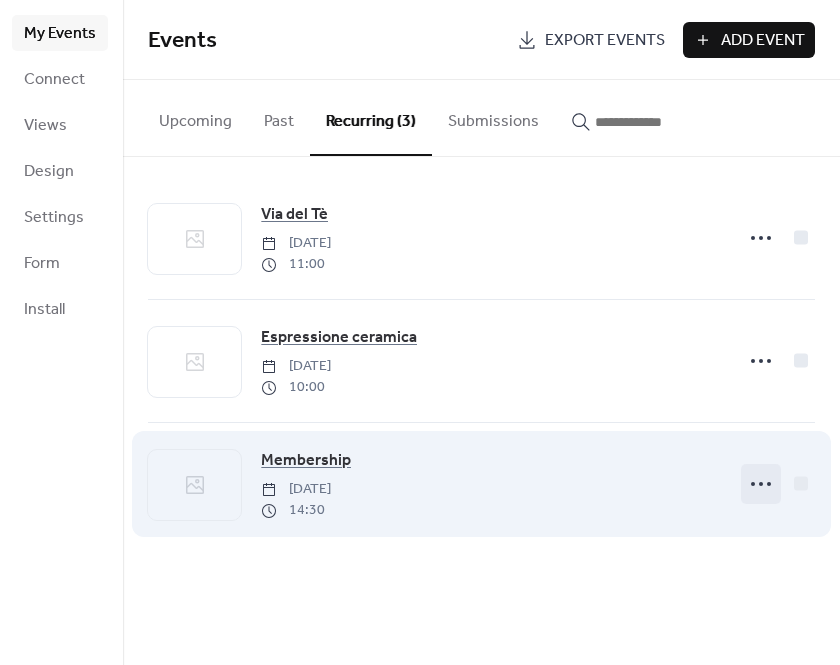 click 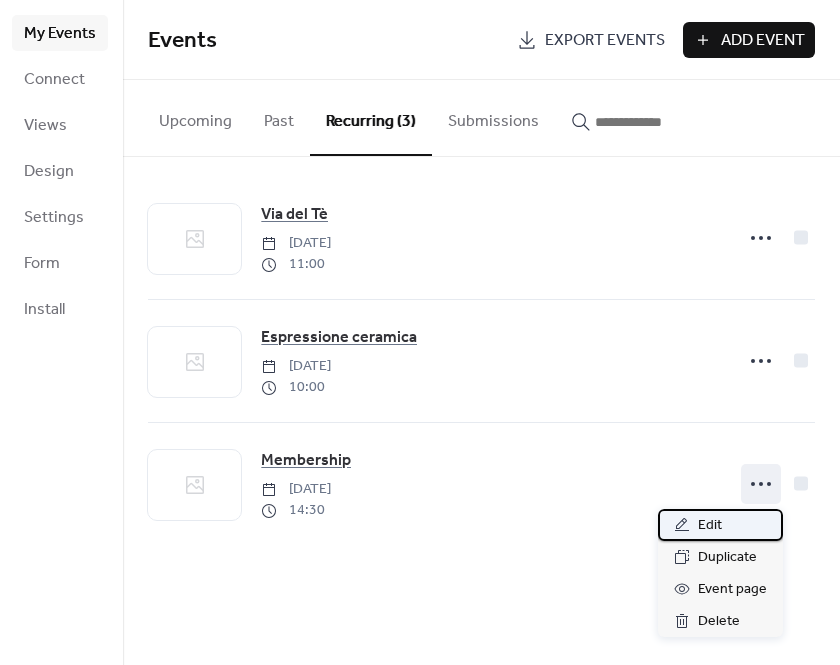 click on "Edit" at bounding box center (720, 525) 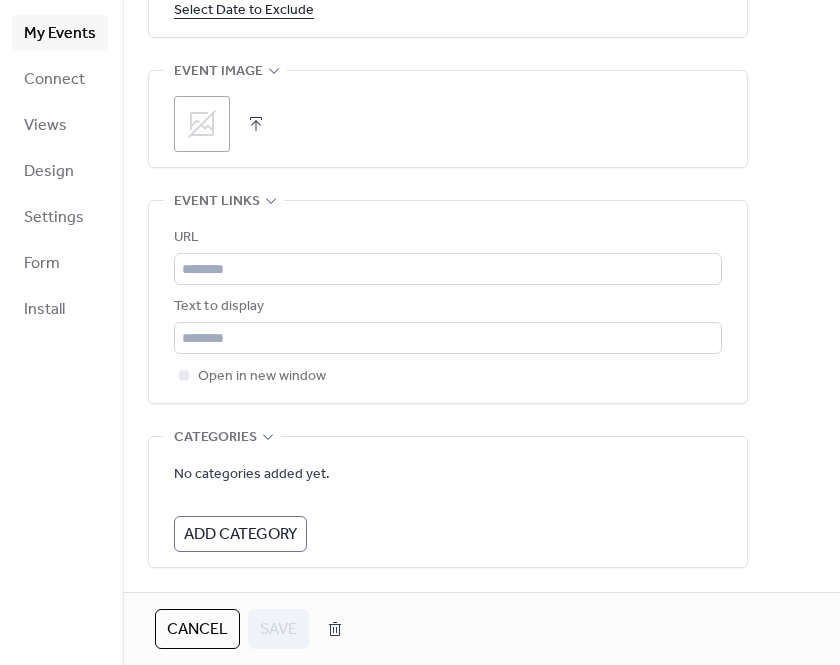 scroll, scrollTop: 1510, scrollLeft: 0, axis: vertical 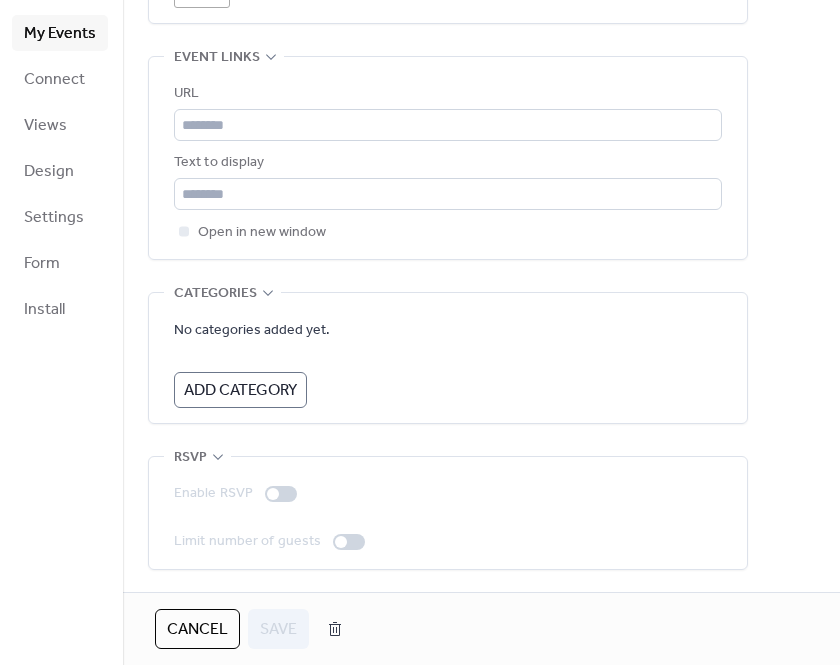 click on "Add Category" at bounding box center [240, 391] 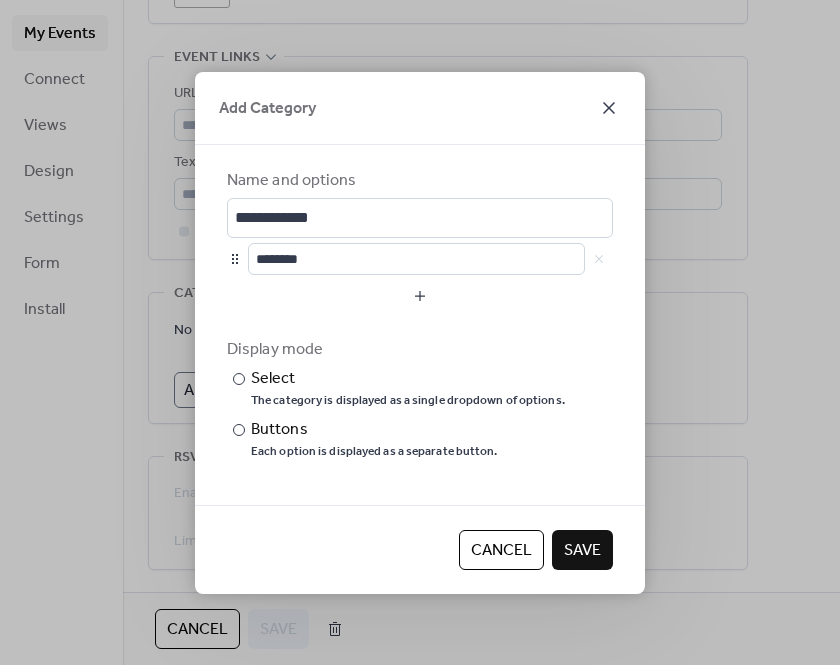 click 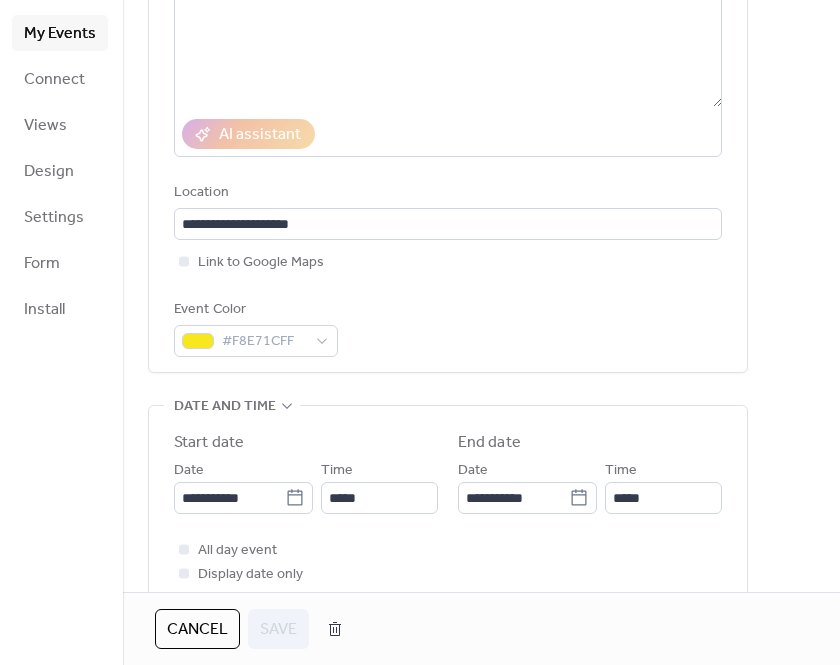 scroll, scrollTop: 0, scrollLeft: 0, axis: both 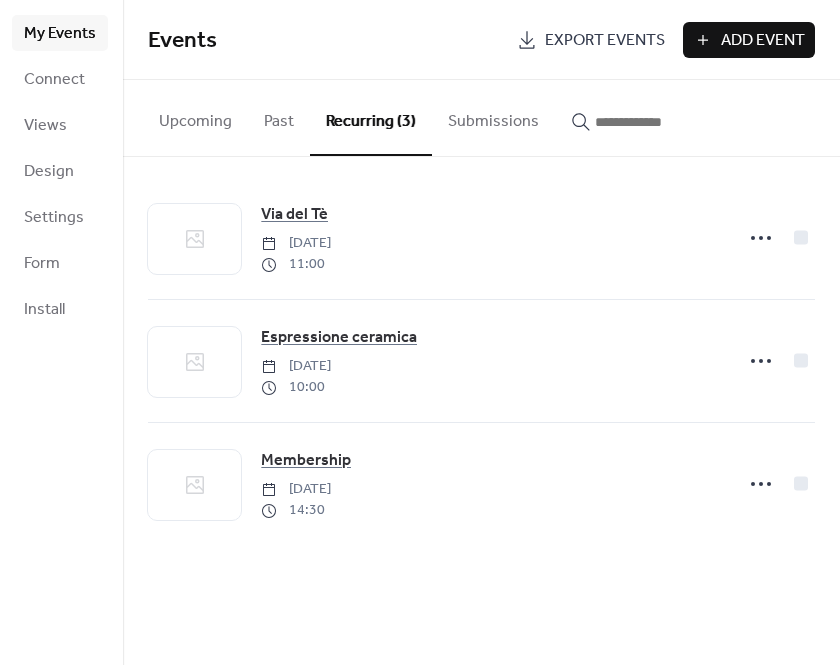click on "Add Event" at bounding box center [763, 41] 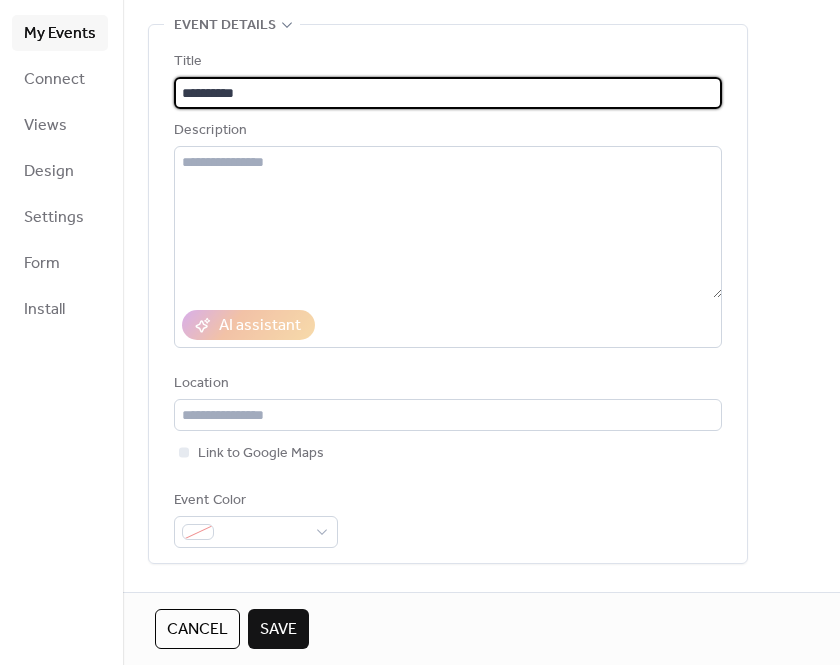 scroll, scrollTop: 96, scrollLeft: 0, axis: vertical 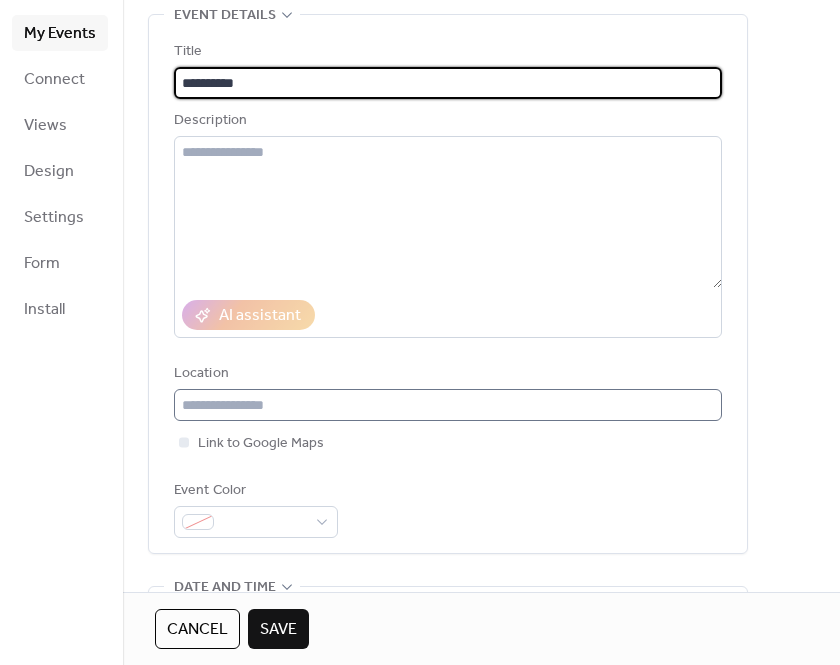 type on "**********" 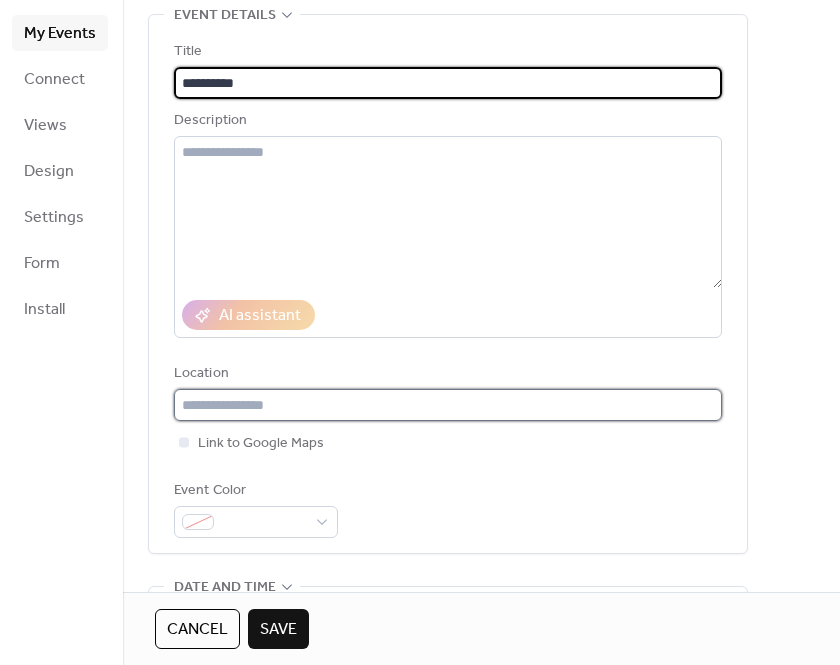click at bounding box center (448, 405) 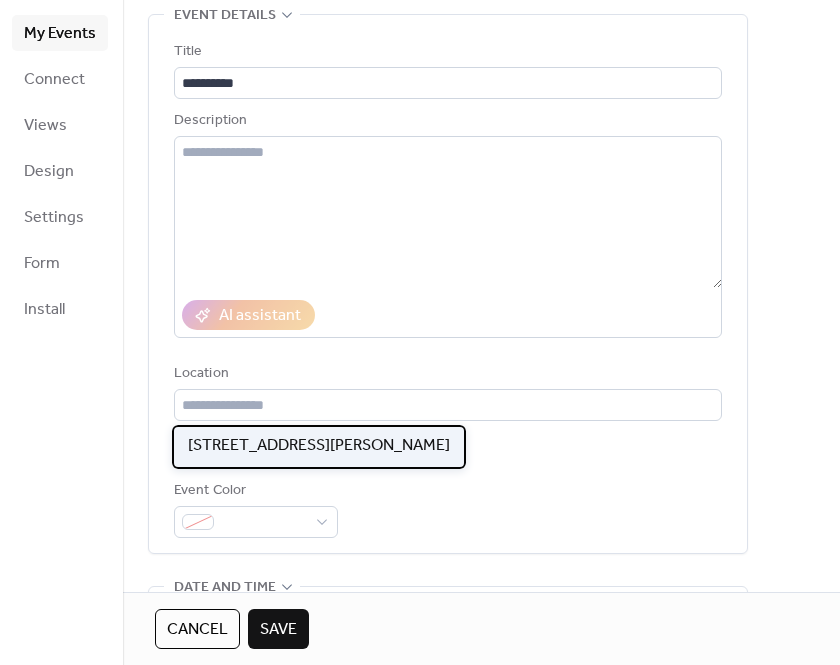 click on "Via Plinio 42, Milano" at bounding box center (319, 447) 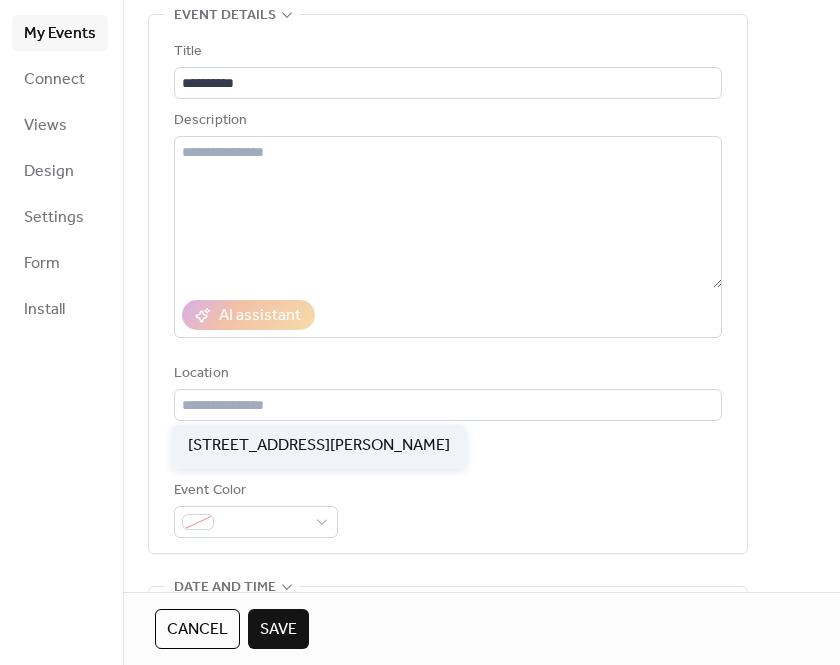 type on "**********" 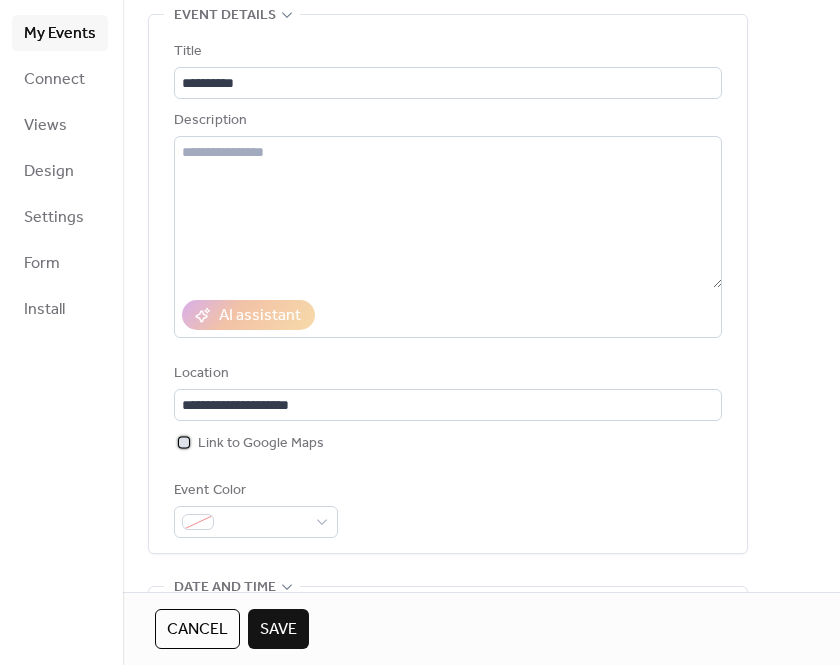 click at bounding box center (184, 442) 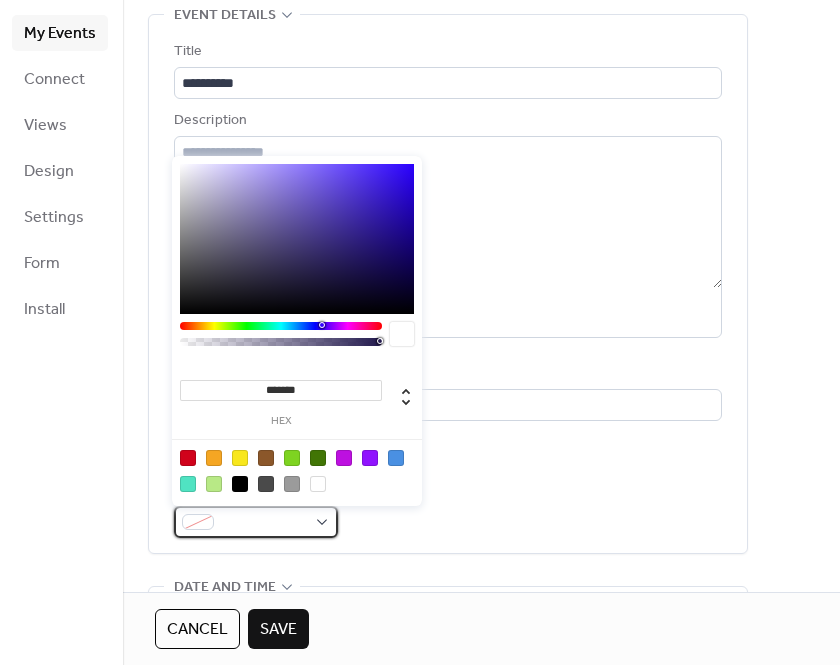 click at bounding box center (256, 522) 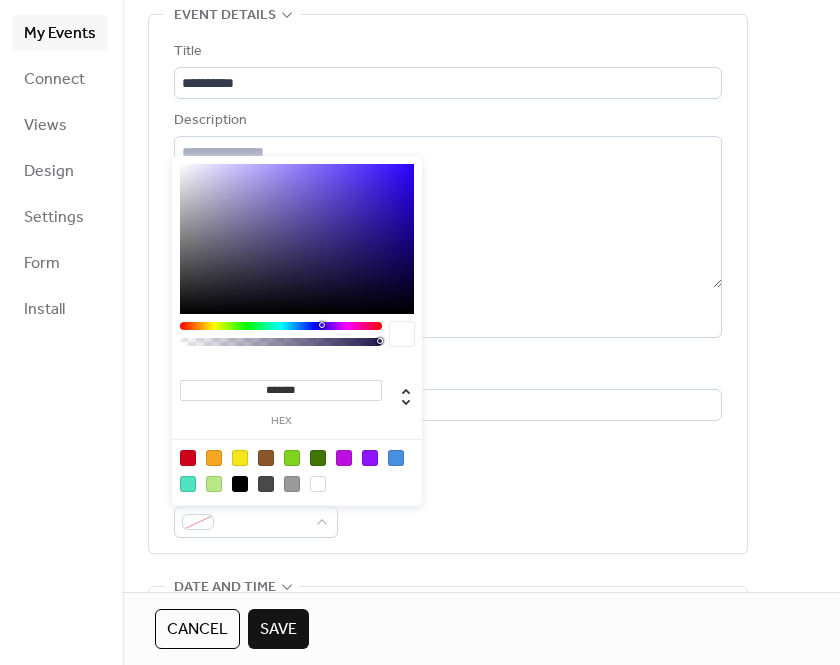 click at bounding box center [240, 458] 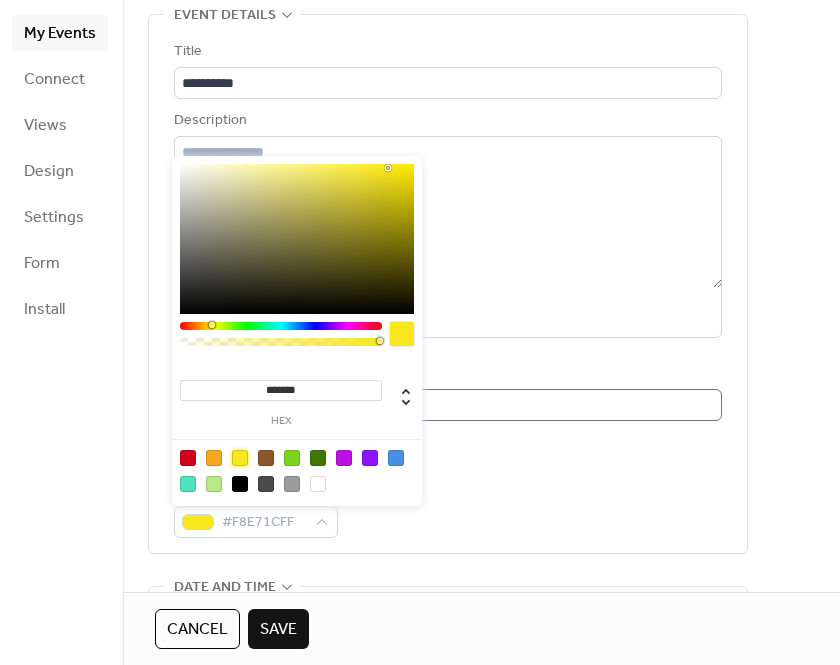 scroll, scrollTop: 1, scrollLeft: 0, axis: vertical 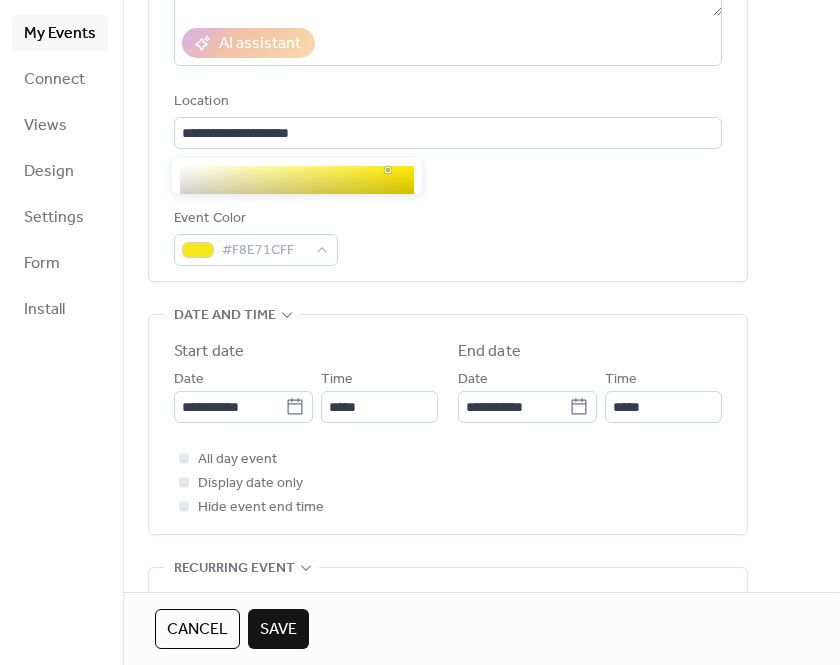 click on "Event Color #F8E71CFF" at bounding box center (448, 236) 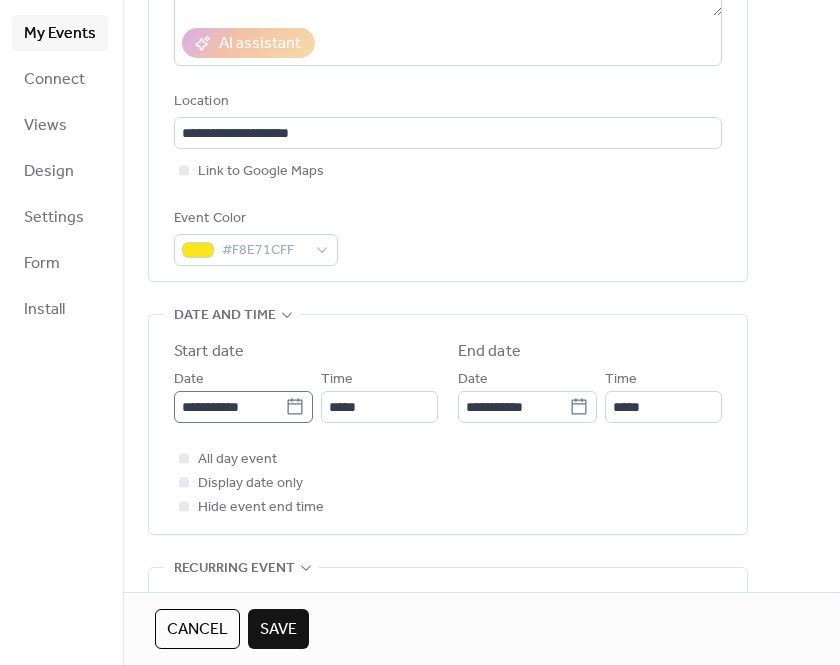 click 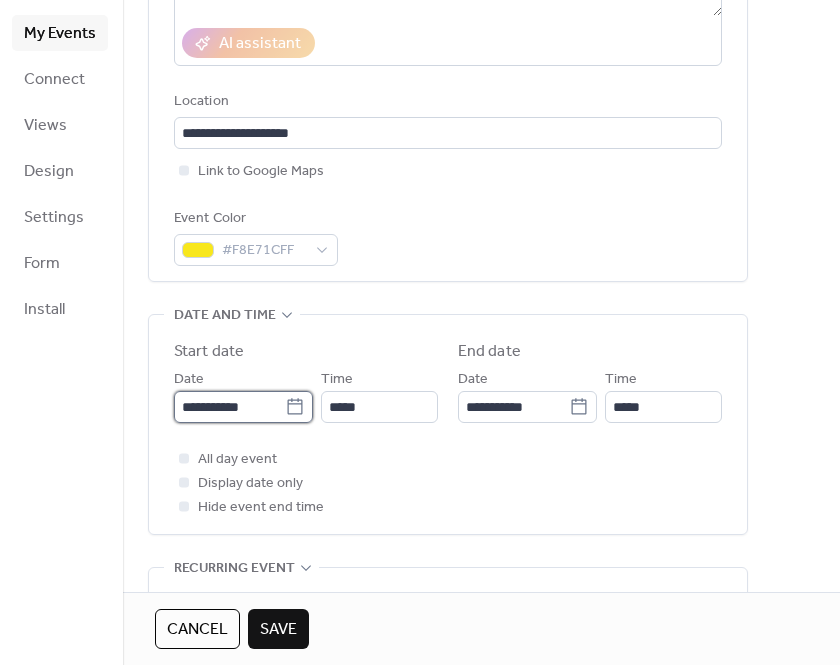 click on "**********" at bounding box center [229, 407] 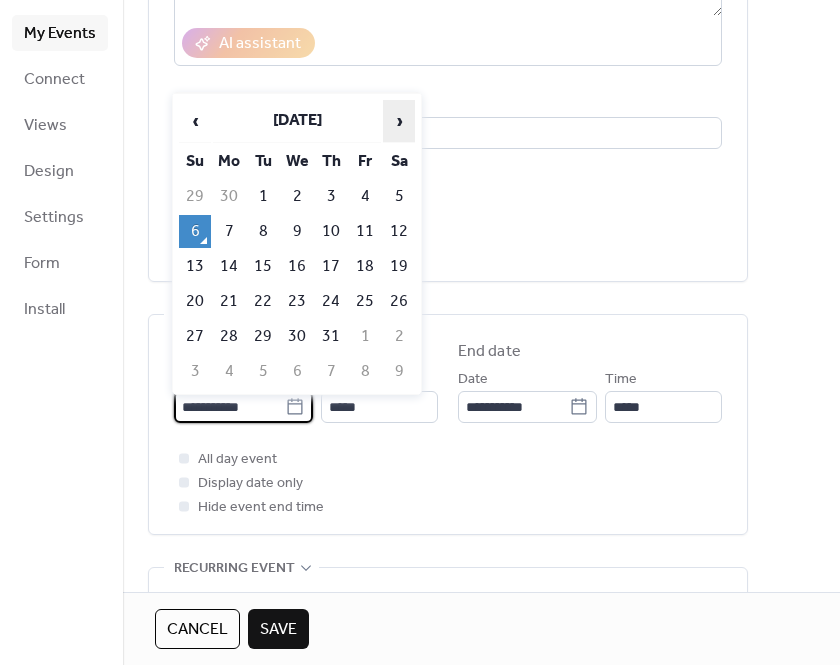 click on "›" at bounding box center (399, 121) 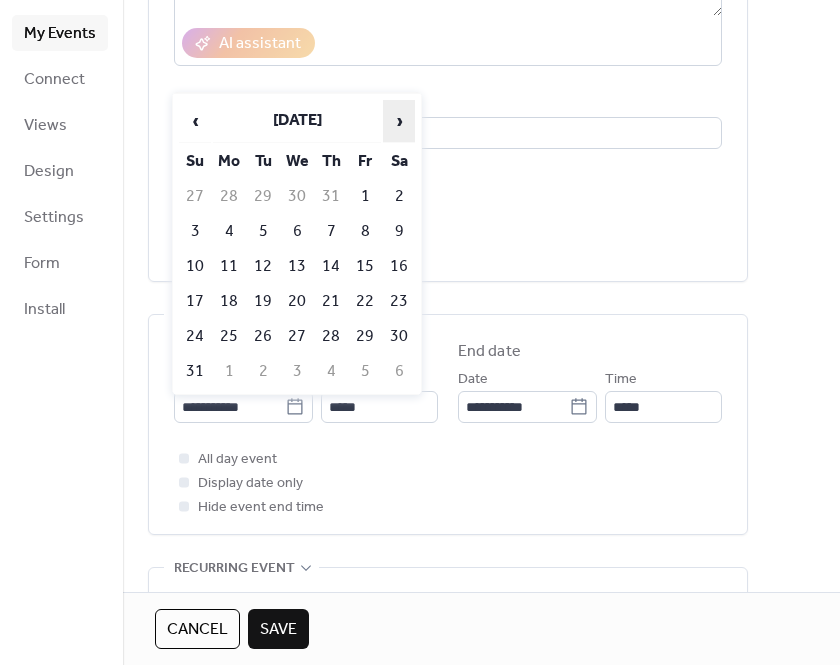 click on "›" at bounding box center [399, 121] 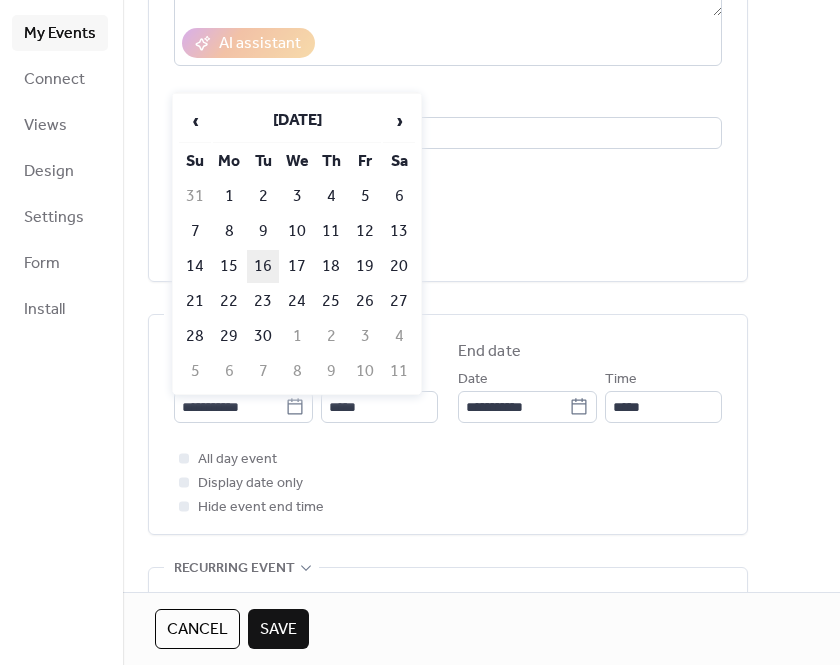 click on "16" at bounding box center (263, 266) 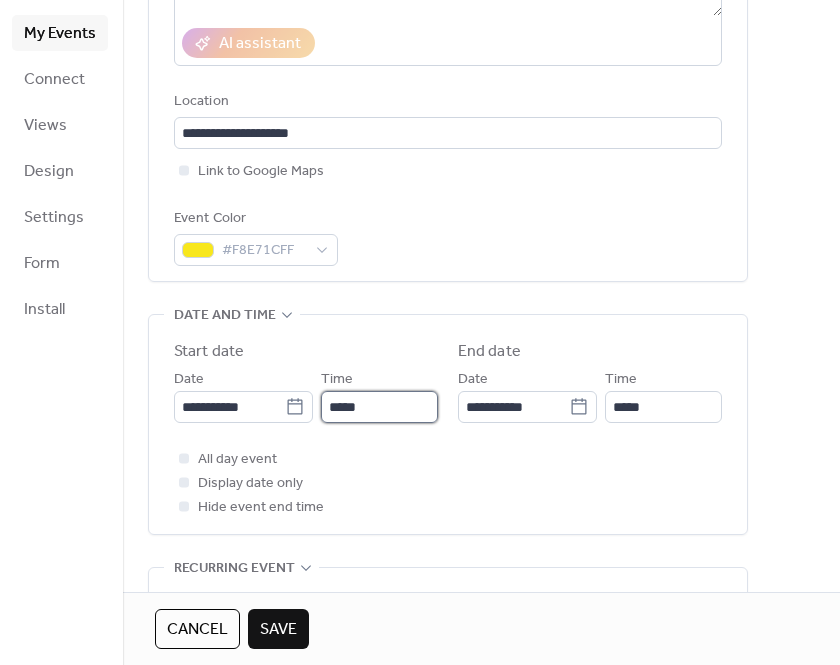 click on "*****" at bounding box center (379, 407) 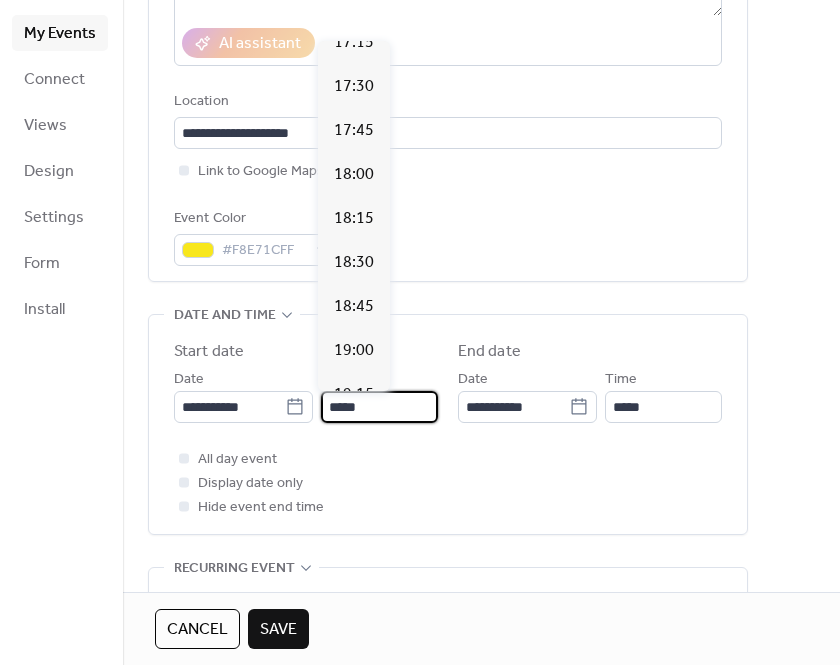 scroll, scrollTop: 3059, scrollLeft: 0, axis: vertical 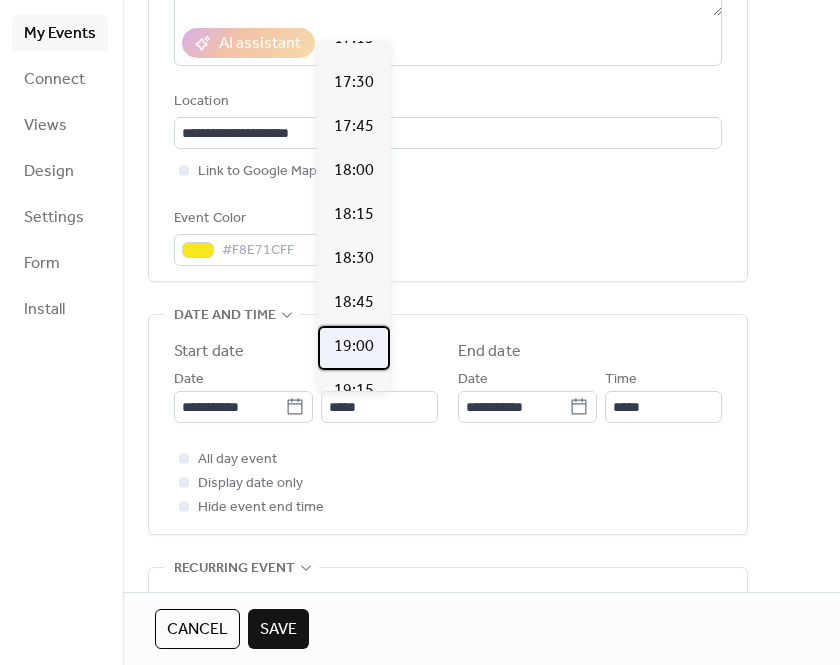 click on "19:00" at bounding box center (354, 347) 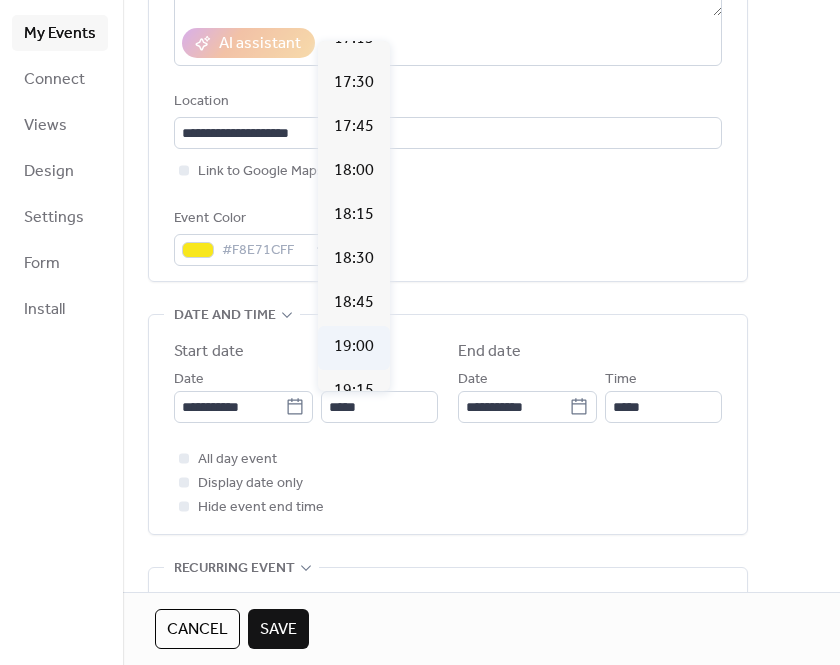type on "*****" 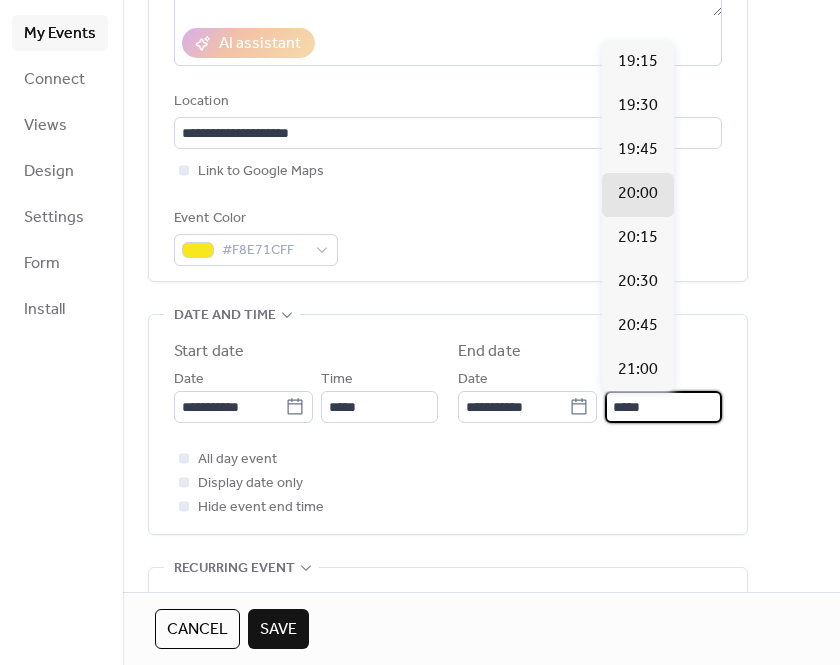click on "*****" at bounding box center (663, 407) 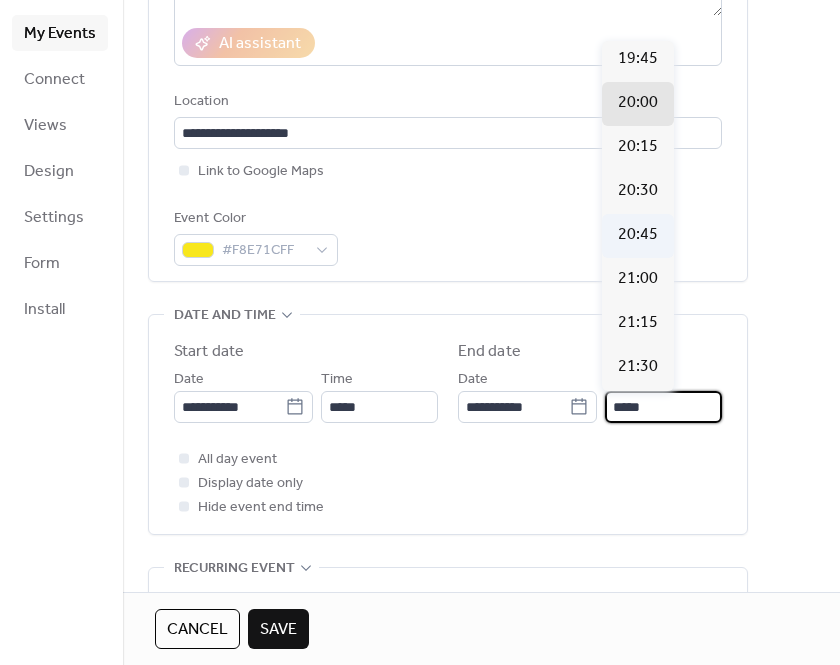 scroll, scrollTop: 92, scrollLeft: 0, axis: vertical 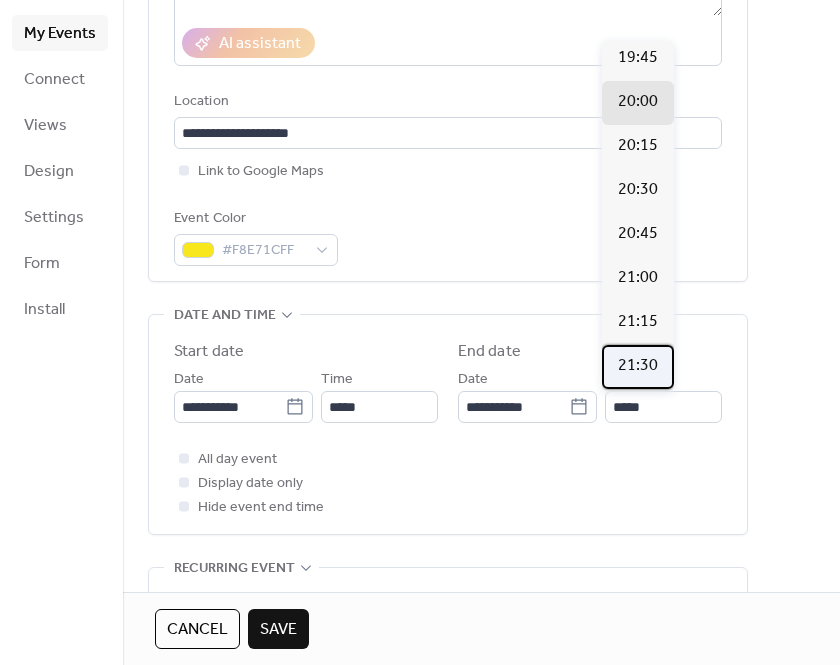 click on "21:30" at bounding box center (638, 366) 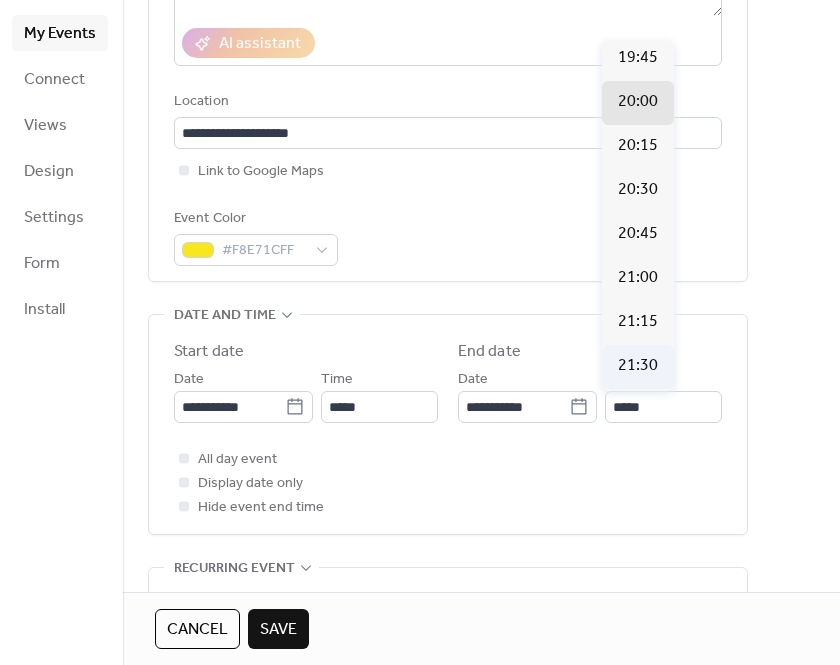 type on "*****" 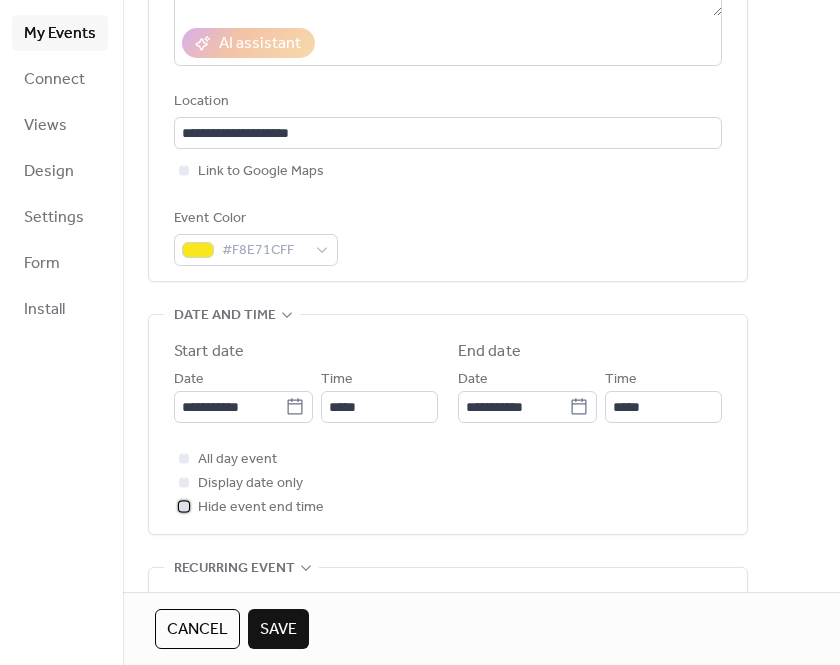 click at bounding box center [184, 506] 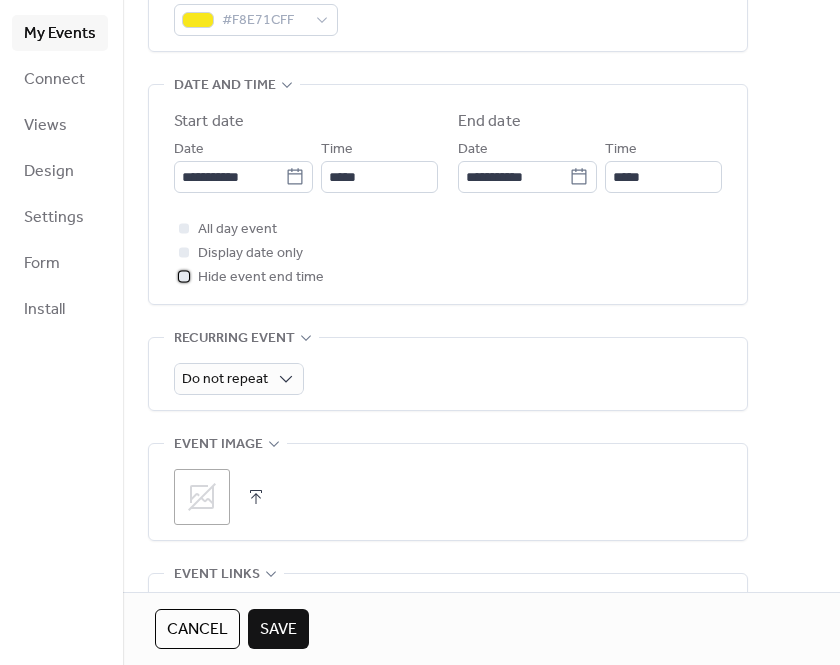 scroll, scrollTop: 602, scrollLeft: 0, axis: vertical 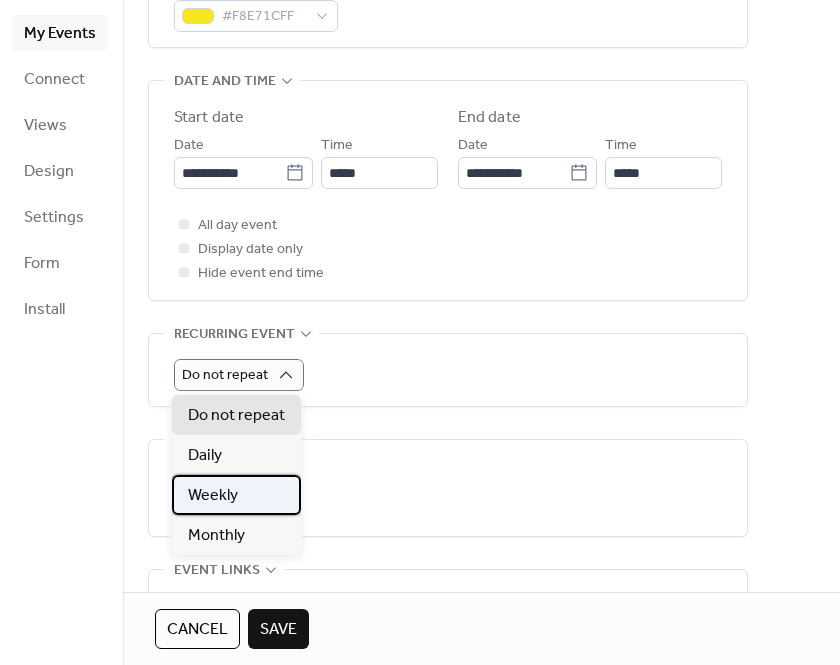 click on "Weekly" at bounding box center (236, 495) 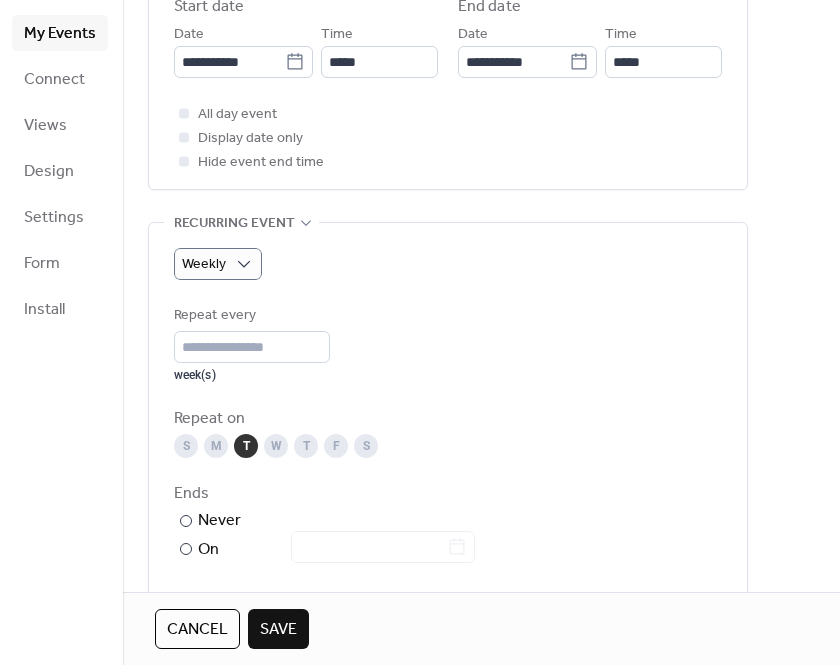 scroll, scrollTop: 724, scrollLeft: 0, axis: vertical 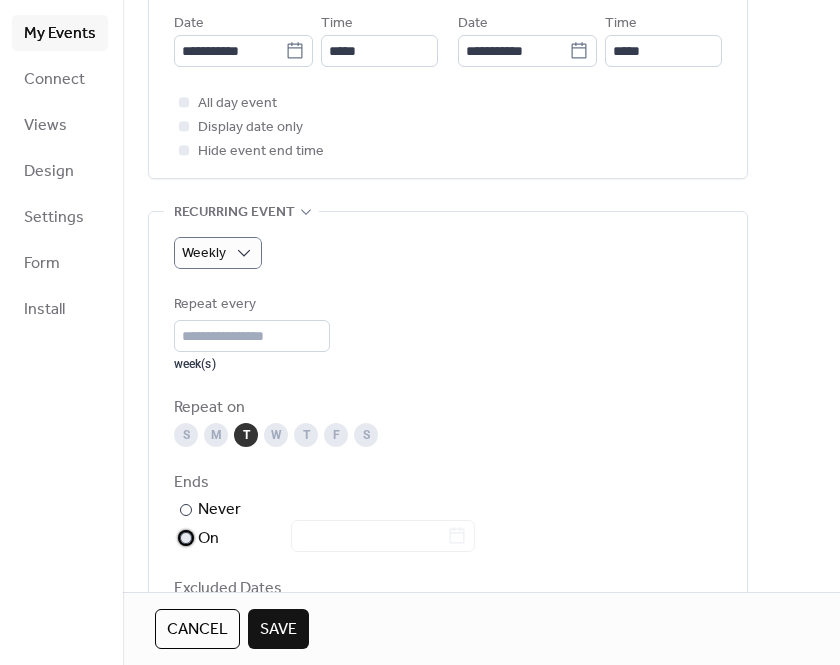 click at bounding box center (186, 538) 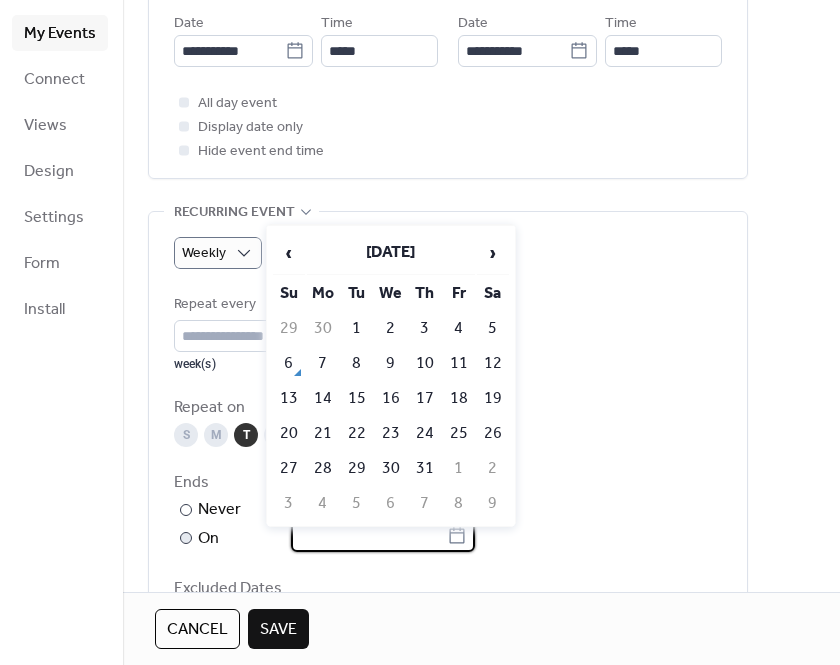 click at bounding box center [369, 536] 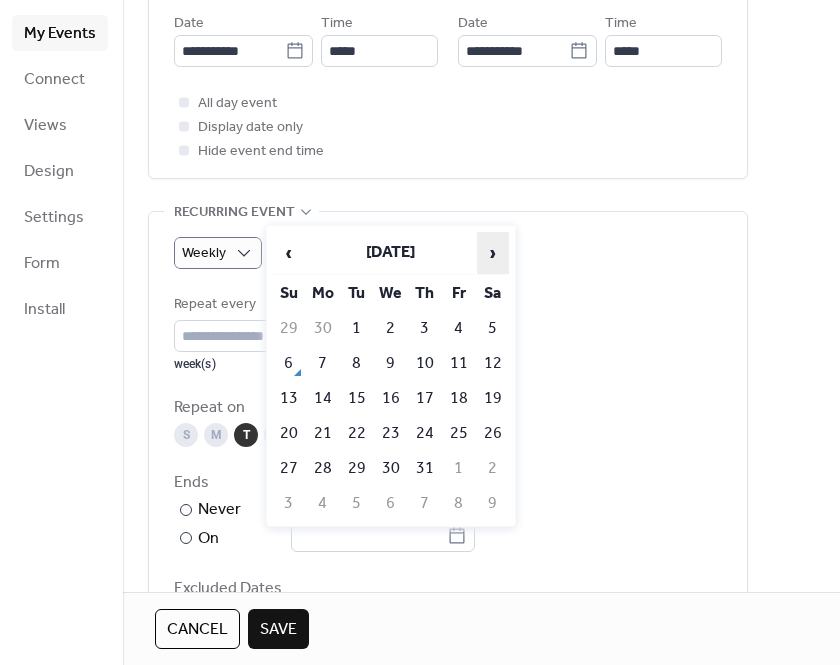 click on "›" at bounding box center (493, 253) 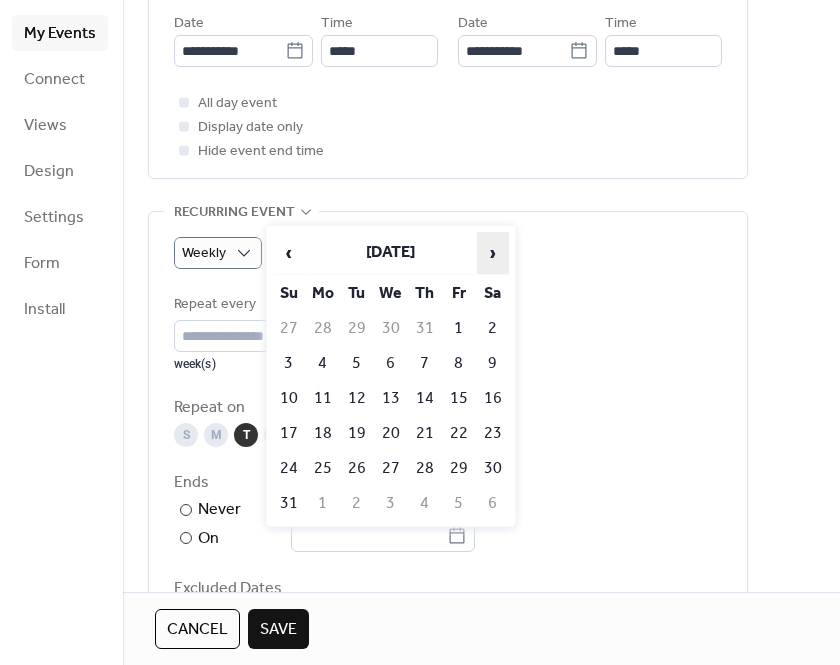 click on "›" at bounding box center [493, 253] 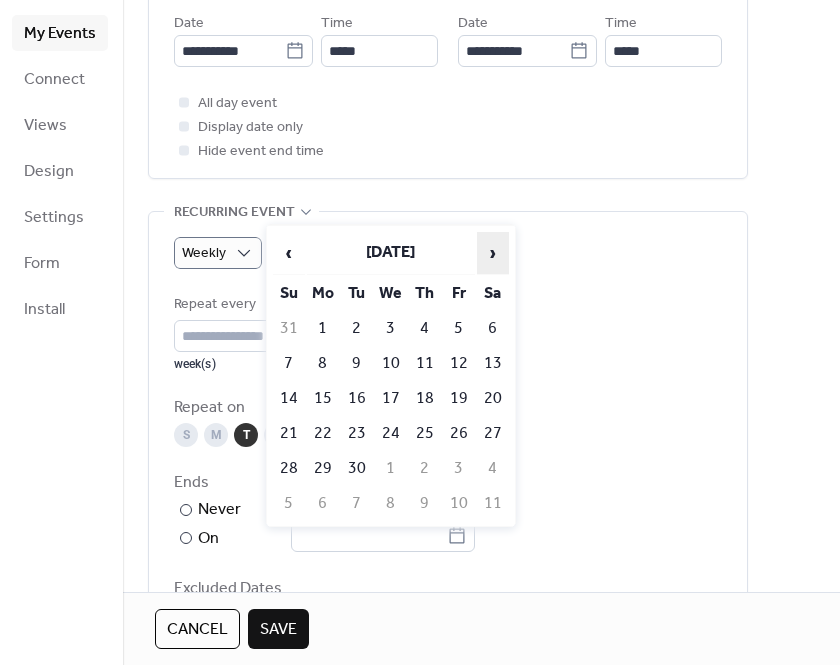 click on "›" at bounding box center (493, 253) 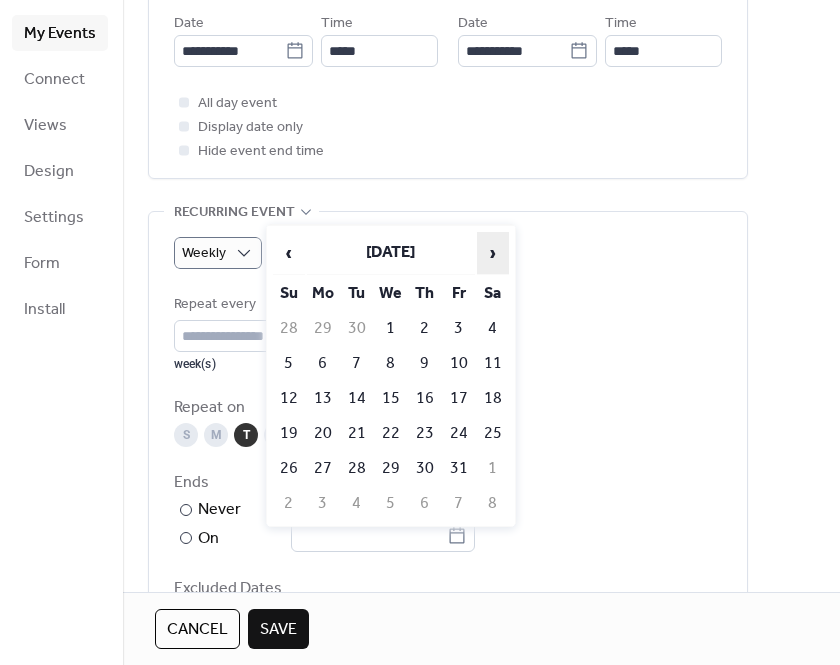 click on "›" at bounding box center (493, 253) 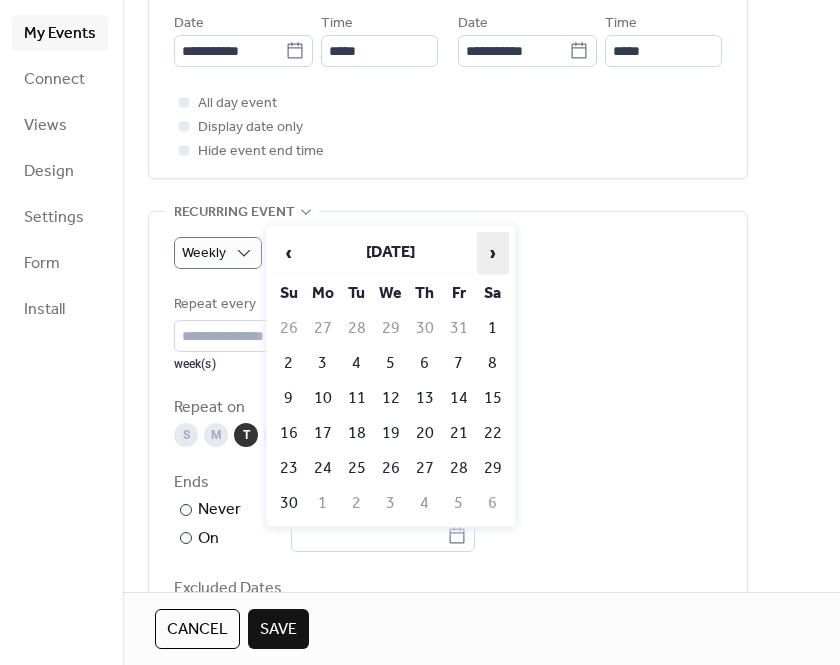 click on "›" at bounding box center [493, 253] 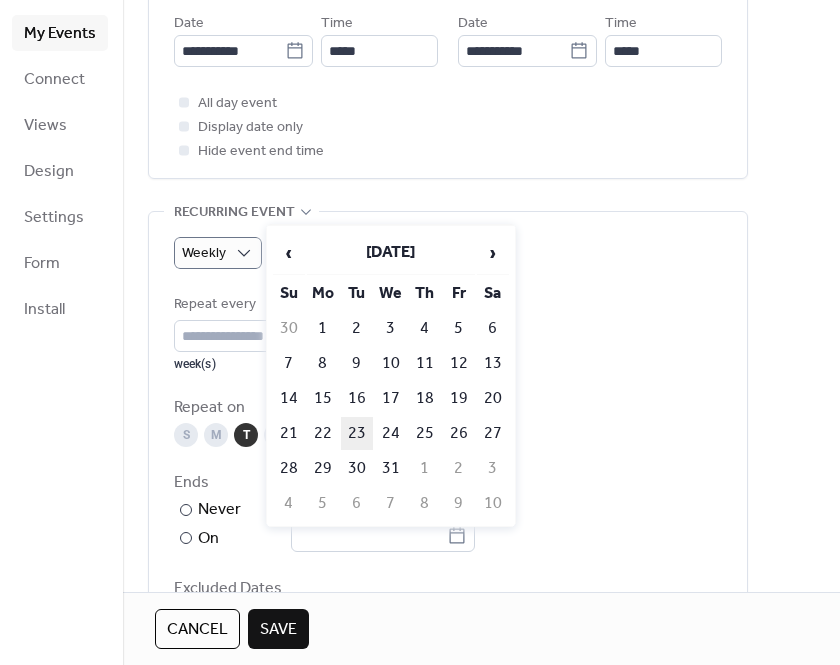 click on "23" at bounding box center (357, 433) 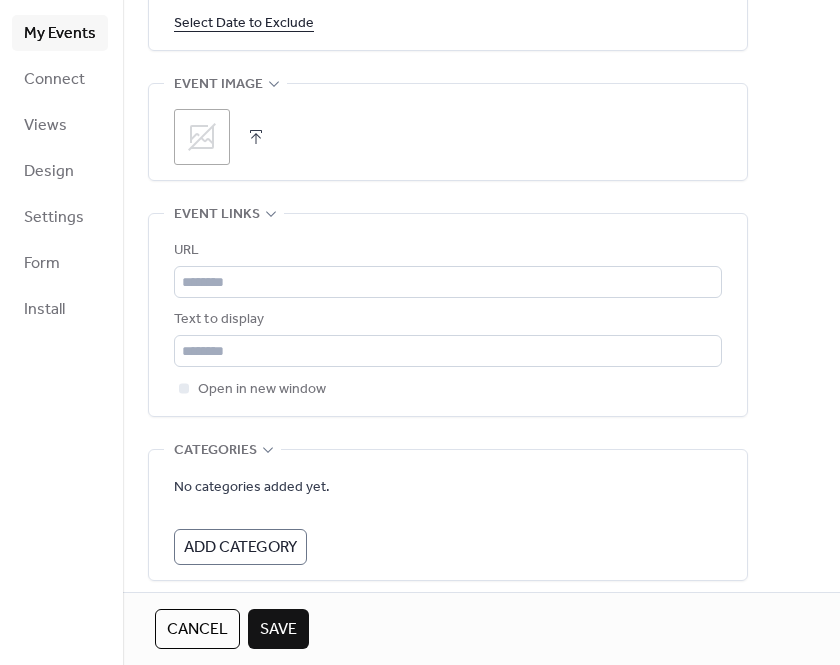 scroll, scrollTop: 1340, scrollLeft: 0, axis: vertical 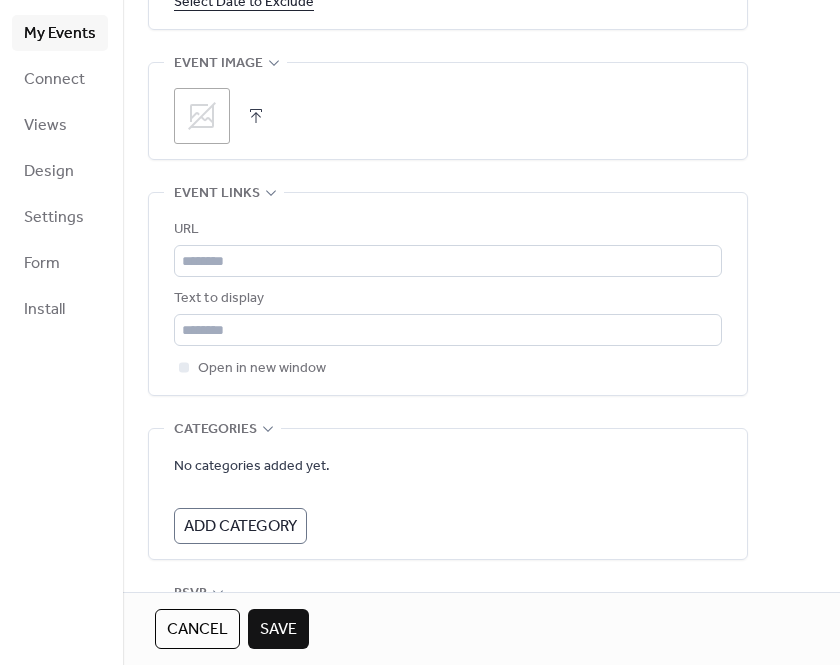 click on "Save" at bounding box center (278, 630) 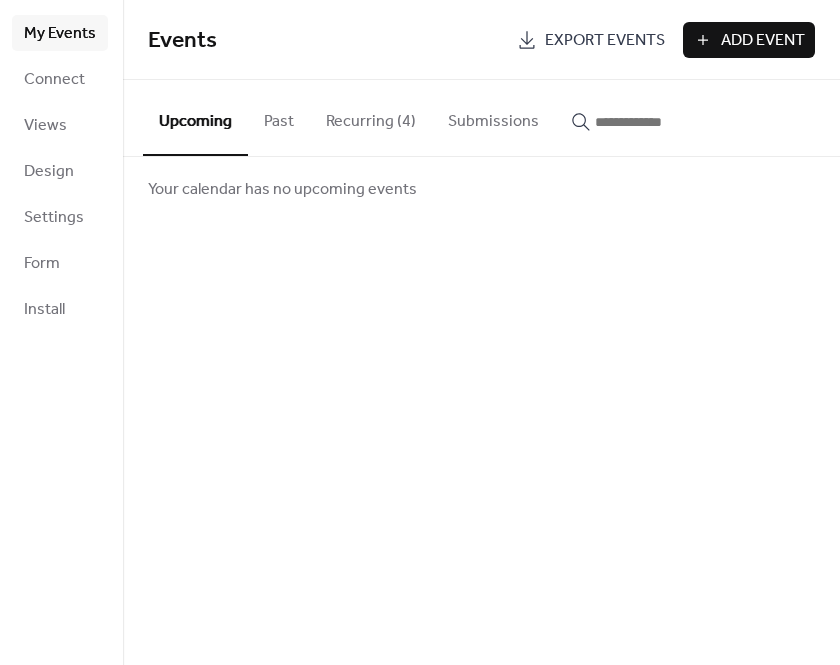 click on "Add Event" at bounding box center (763, 41) 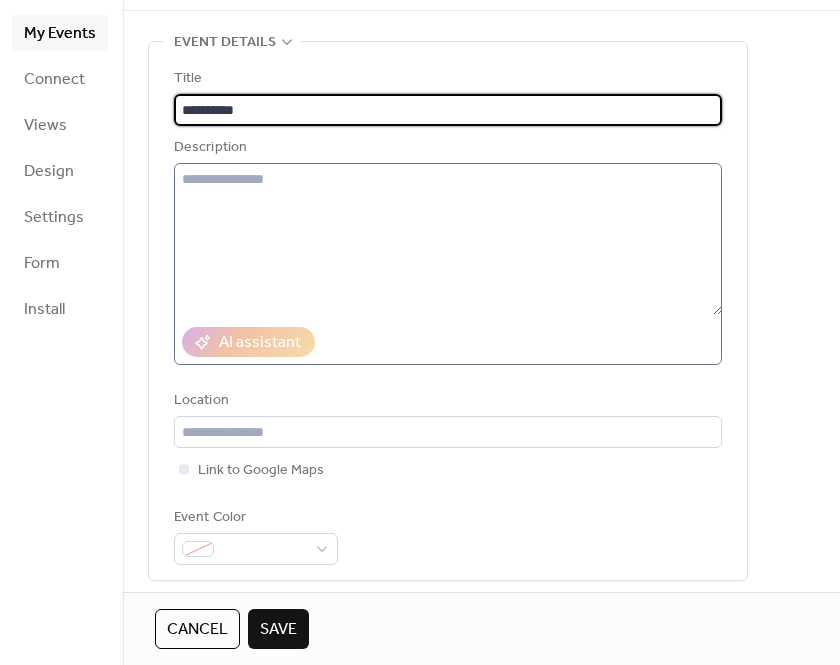 scroll, scrollTop: 83, scrollLeft: 0, axis: vertical 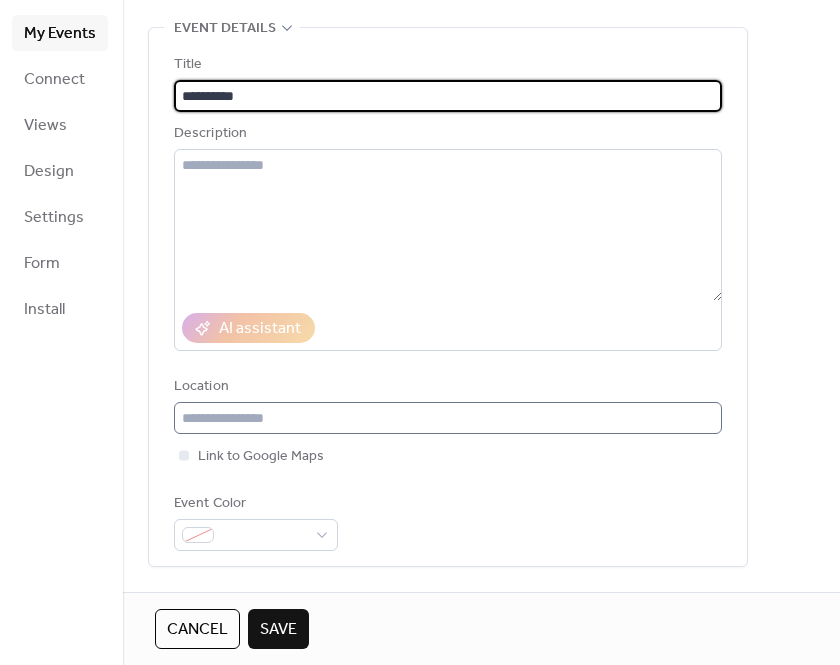 type on "**********" 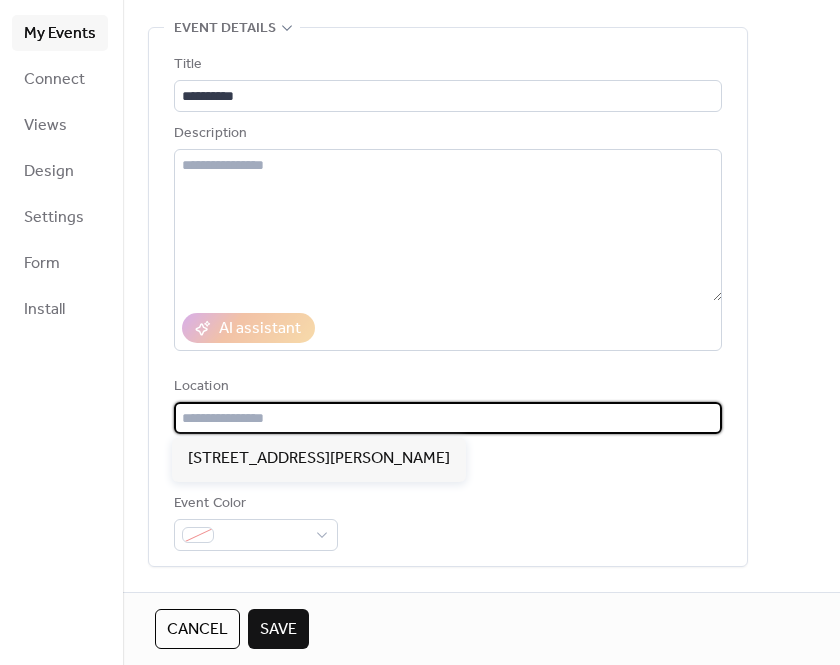 click at bounding box center [448, 418] 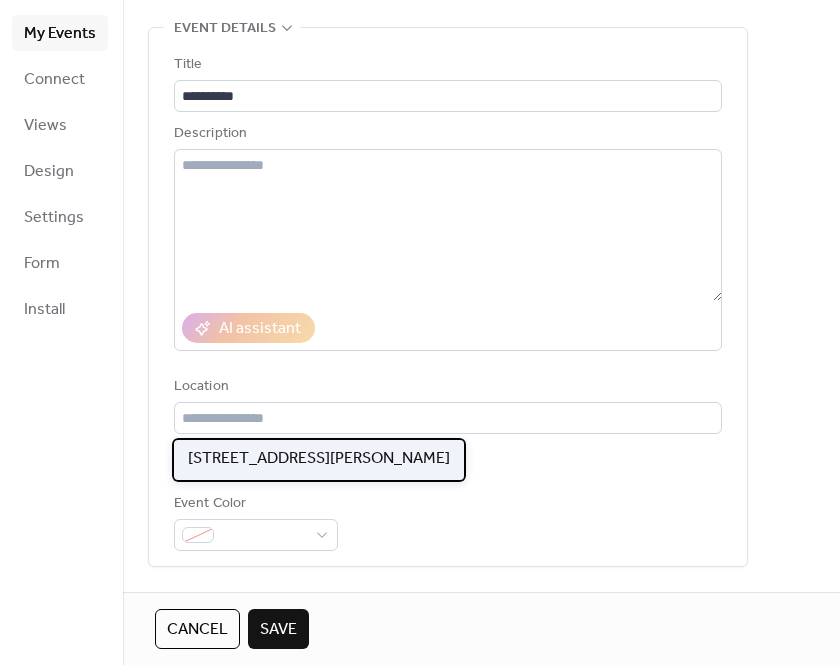 click on "Via Plinio 42, Milano" at bounding box center (319, 459) 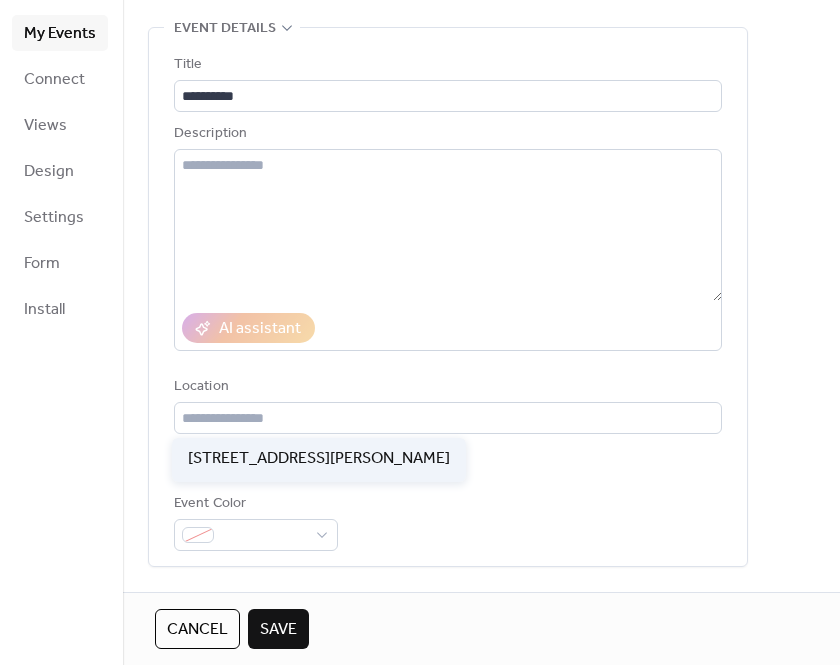 type on "**********" 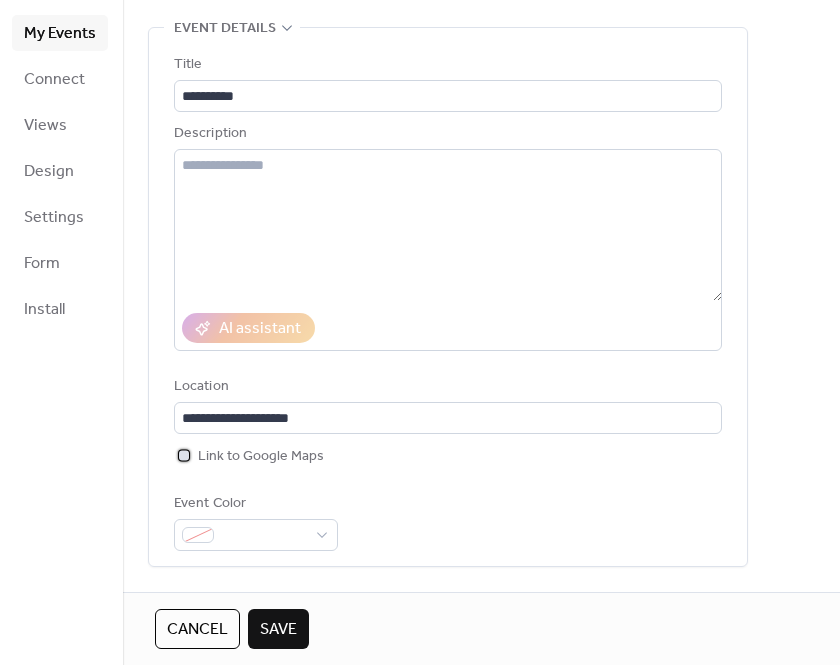 click at bounding box center [184, 455] 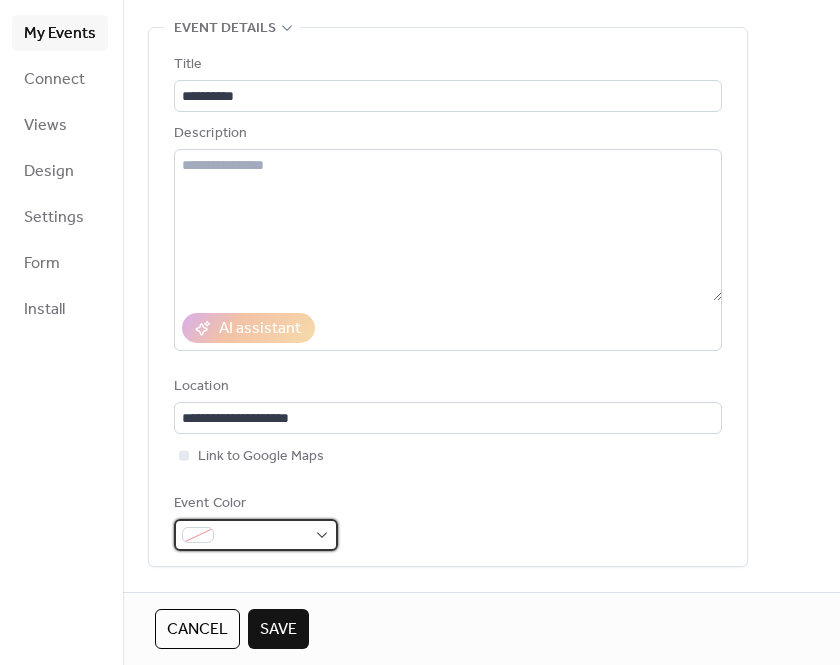 click at bounding box center (256, 535) 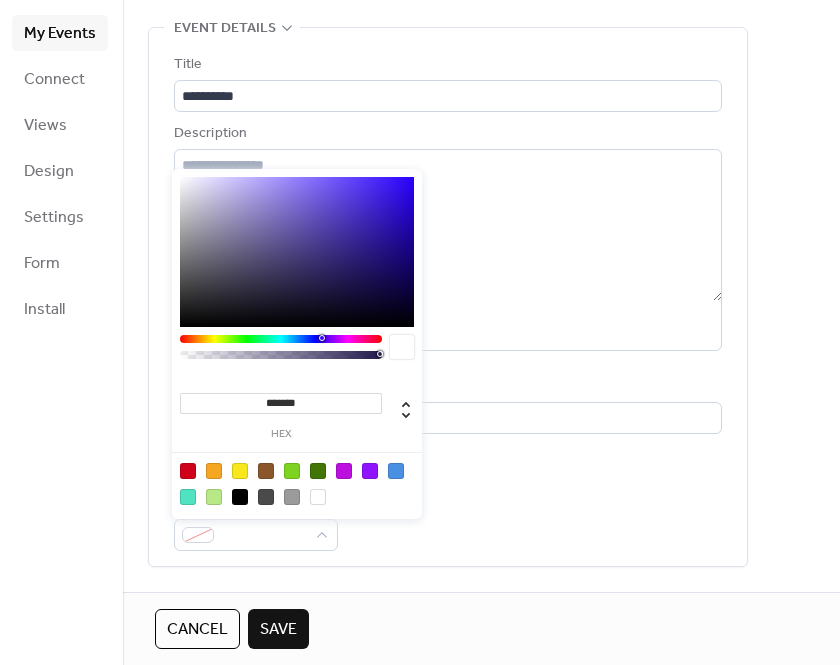 click at bounding box center [240, 471] 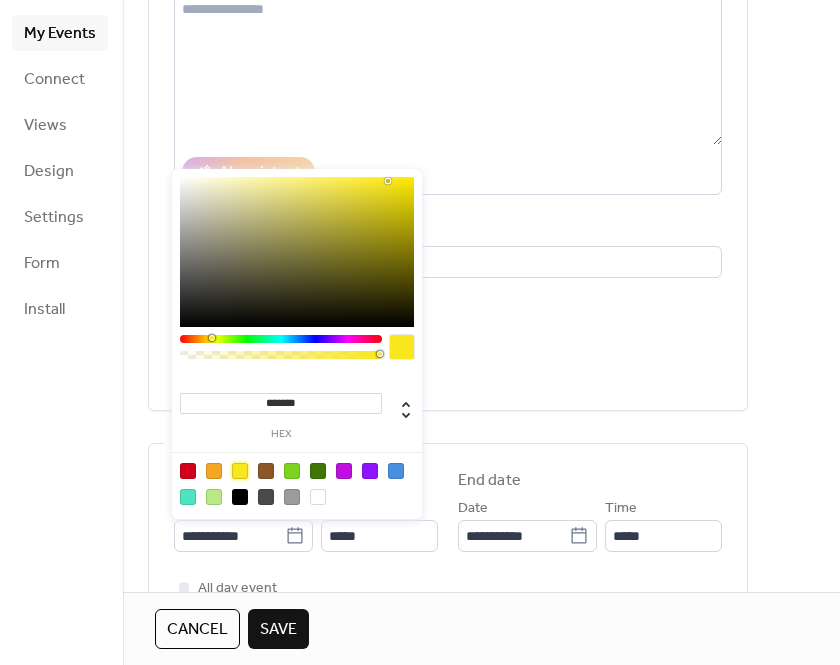scroll, scrollTop: 273, scrollLeft: 0, axis: vertical 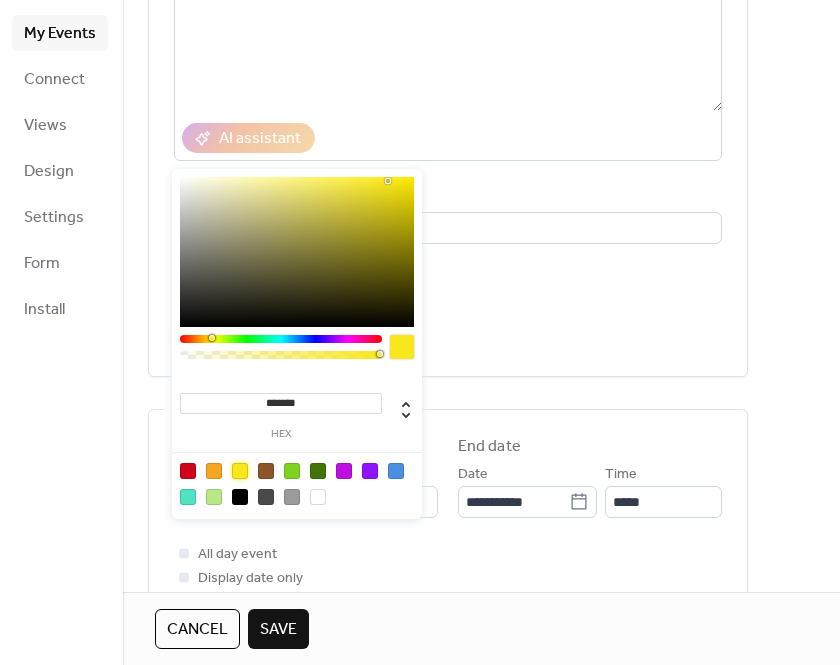 click on "**********" at bounding box center (448, 519) 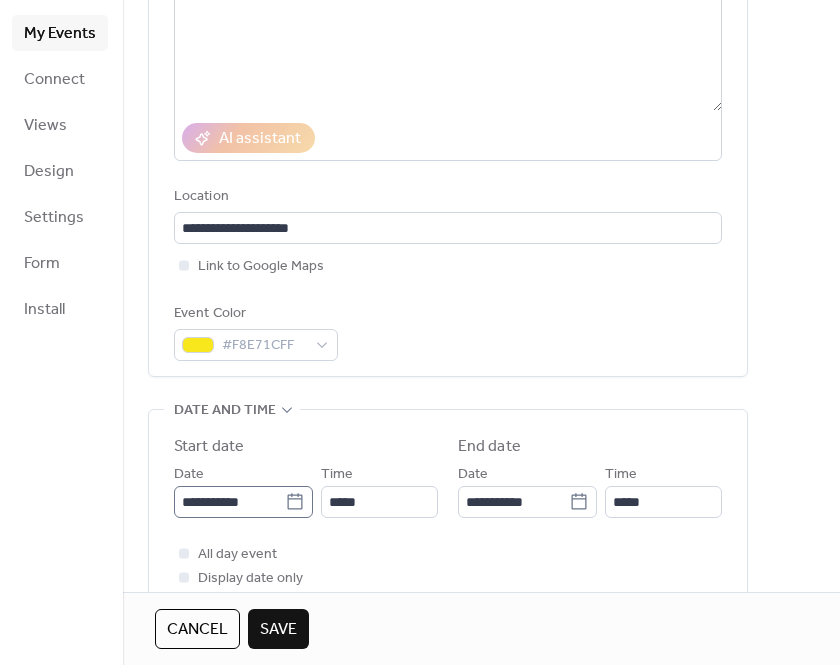 click 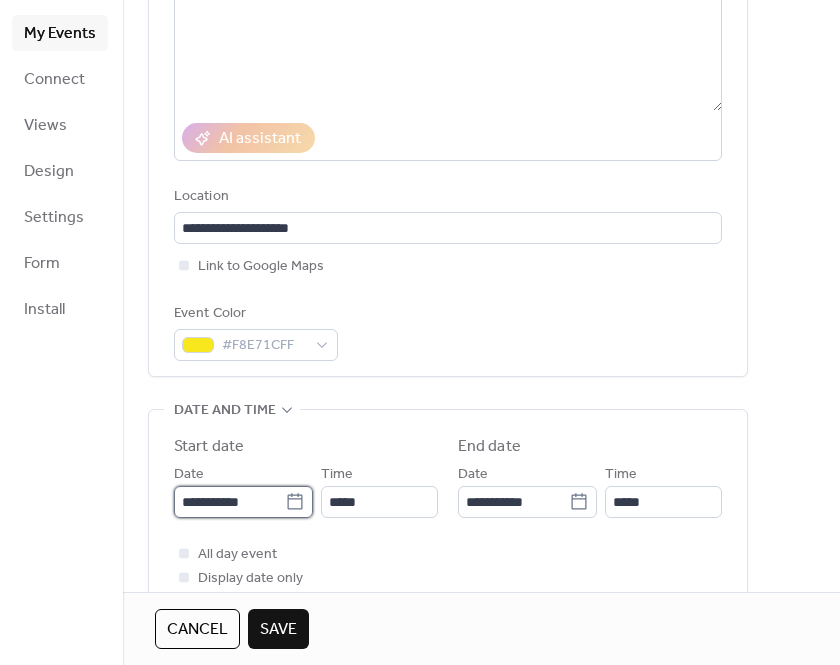 click on "**********" at bounding box center [229, 502] 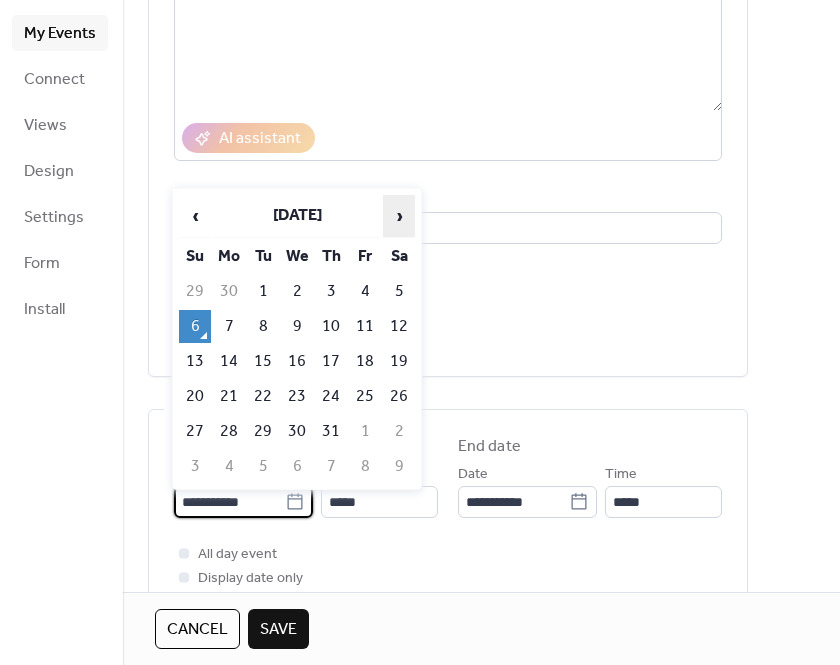 click on "›" at bounding box center (399, 216) 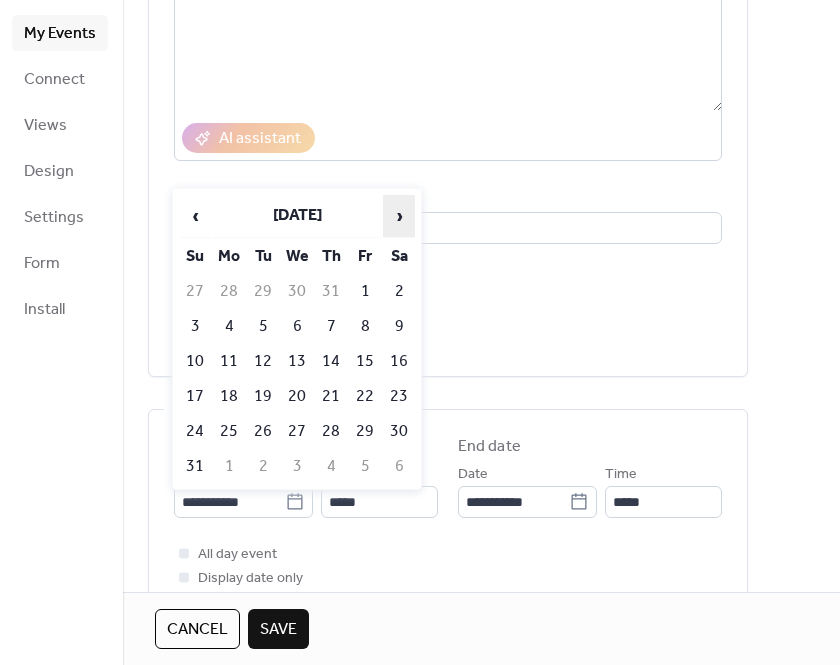 click on "›" at bounding box center (399, 216) 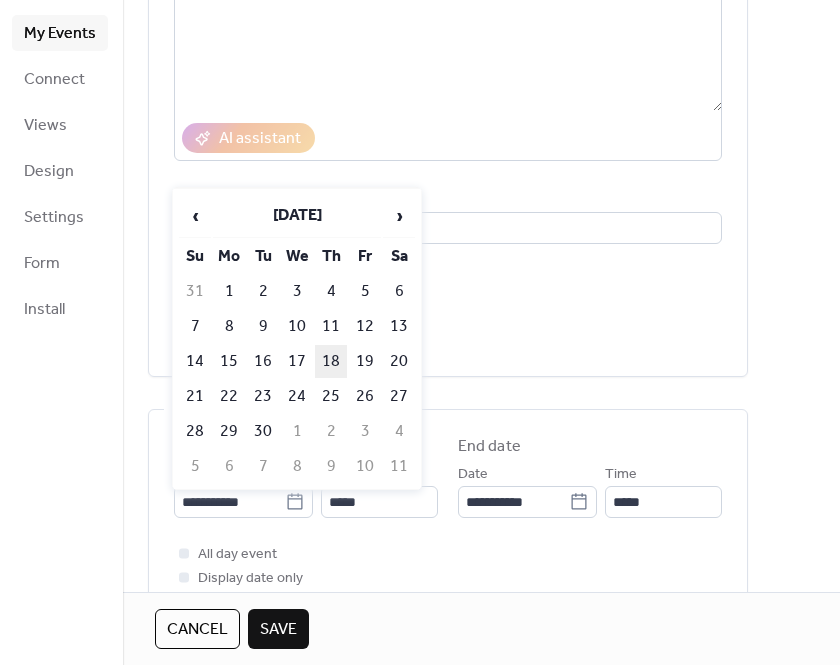 click on "18" at bounding box center [331, 361] 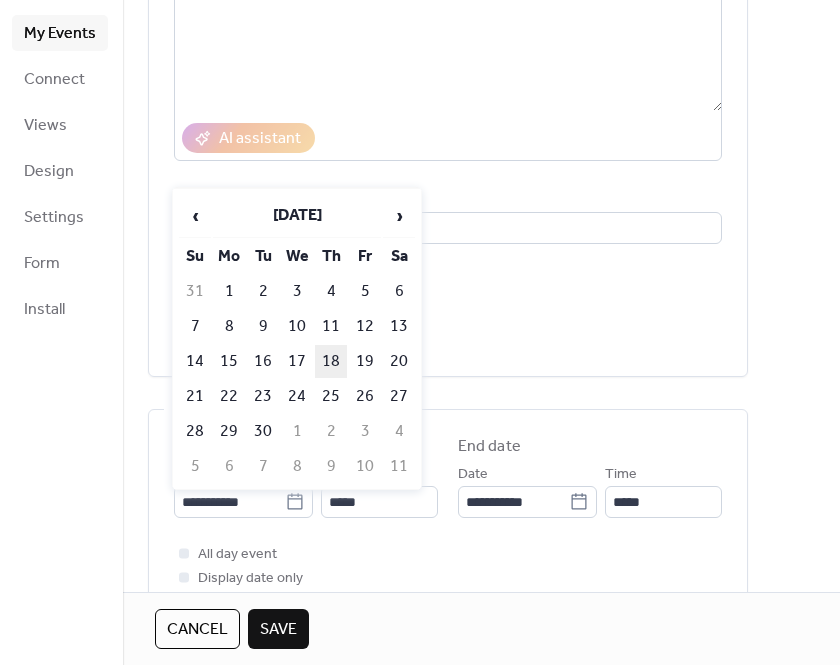 type on "**********" 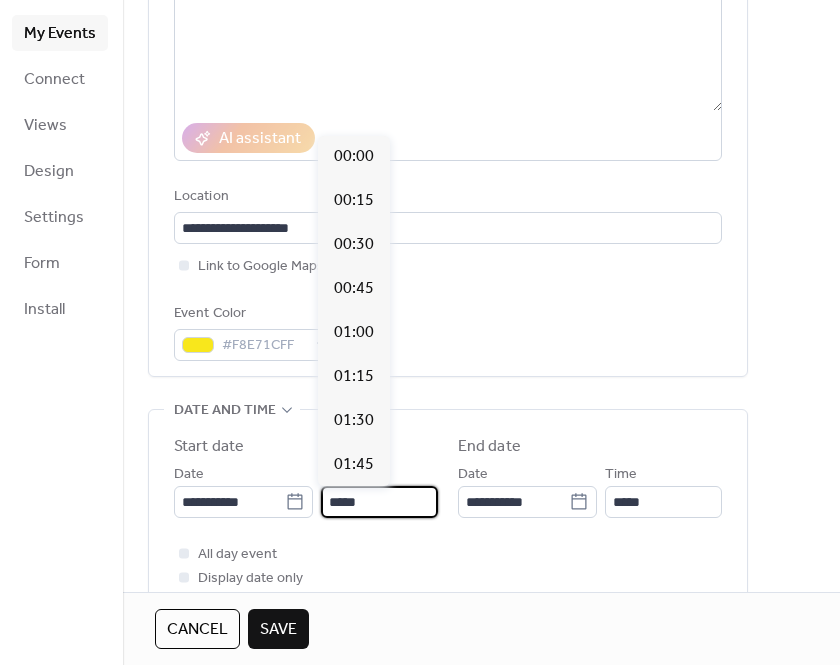 click on "*****" at bounding box center (379, 502) 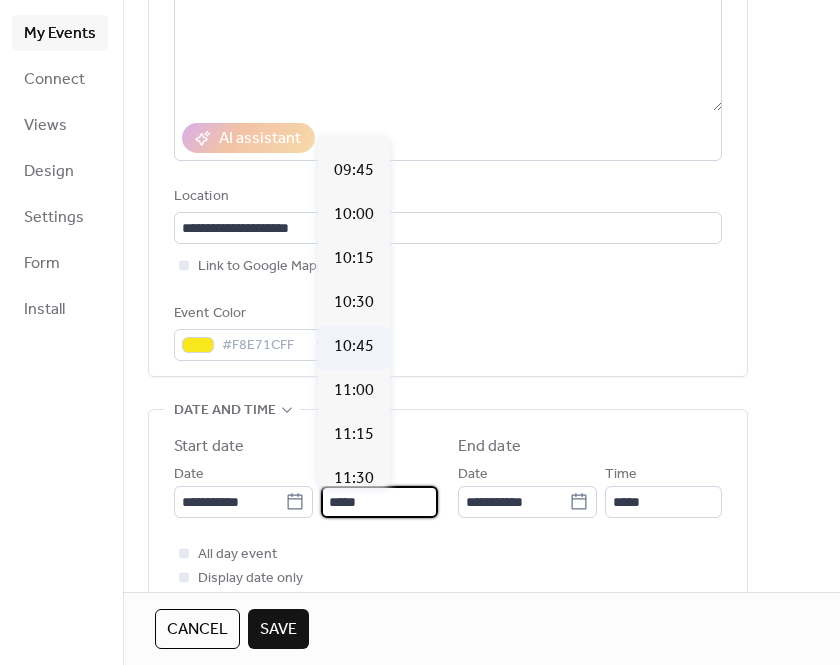 scroll, scrollTop: 1699, scrollLeft: 0, axis: vertical 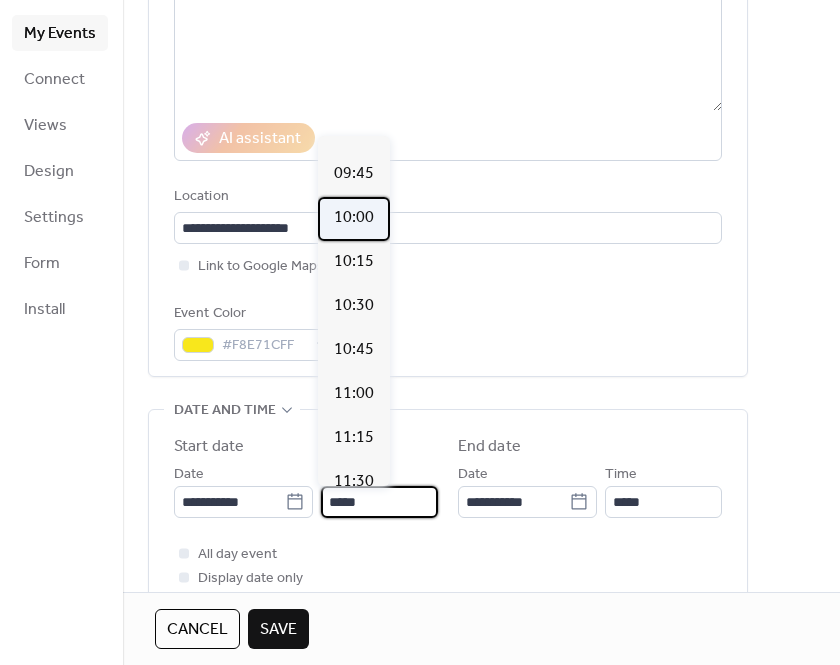 click on "10:00" at bounding box center (354, 218) 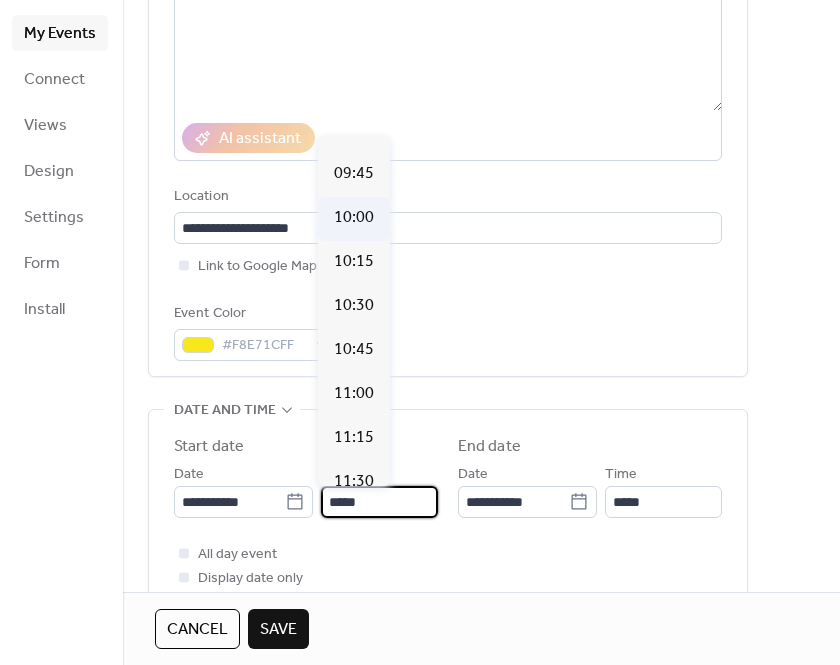 type on "*****" 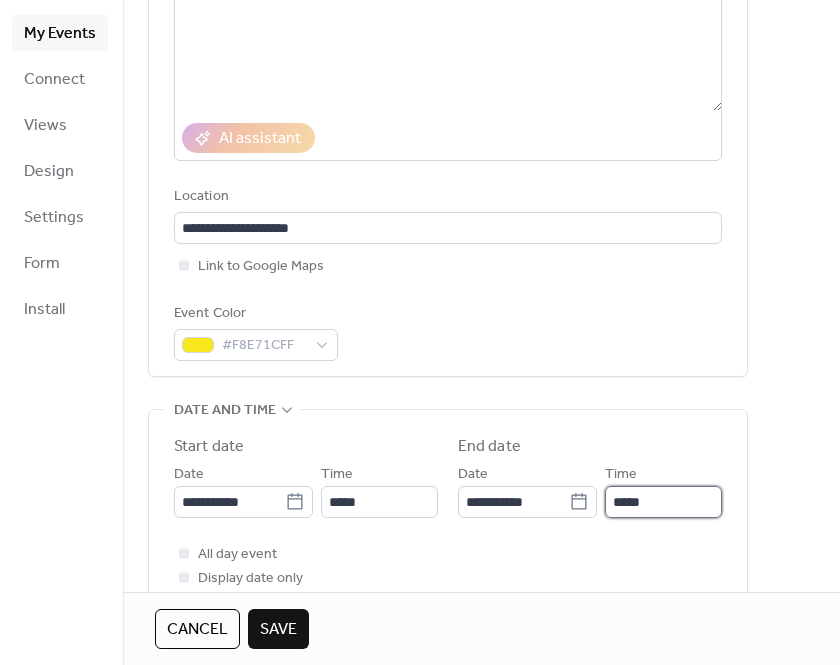 click on "*****" at bounding box center [663, 502] 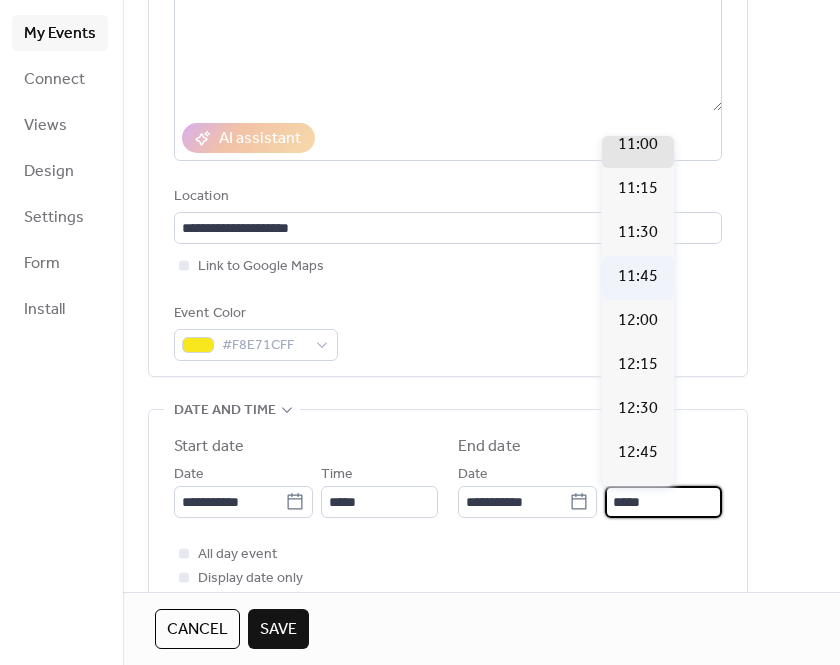 scroll, scrollTop: 143, scrollLeft: 0, axis: vertical 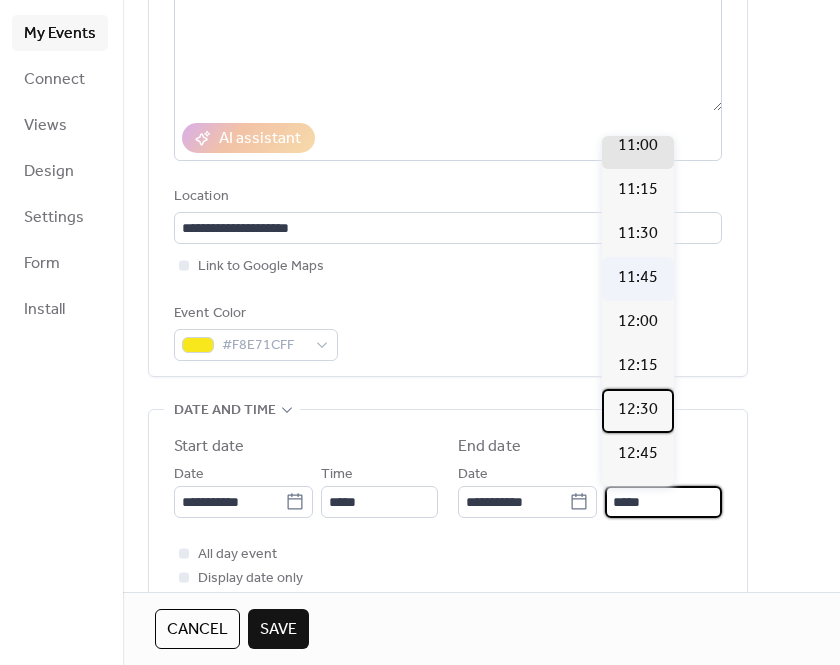 click on "12:30" at bounding box center [638, 410] 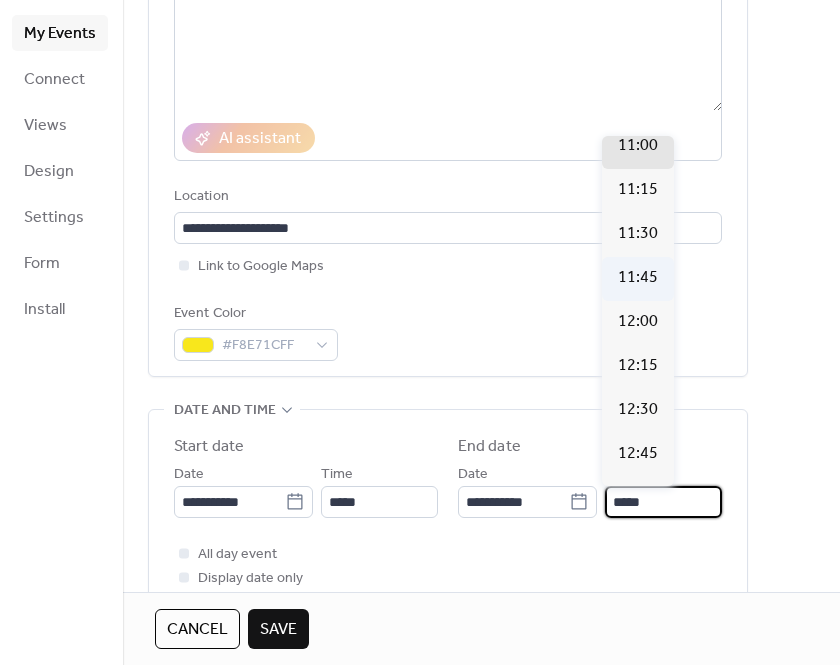 type on "*****" 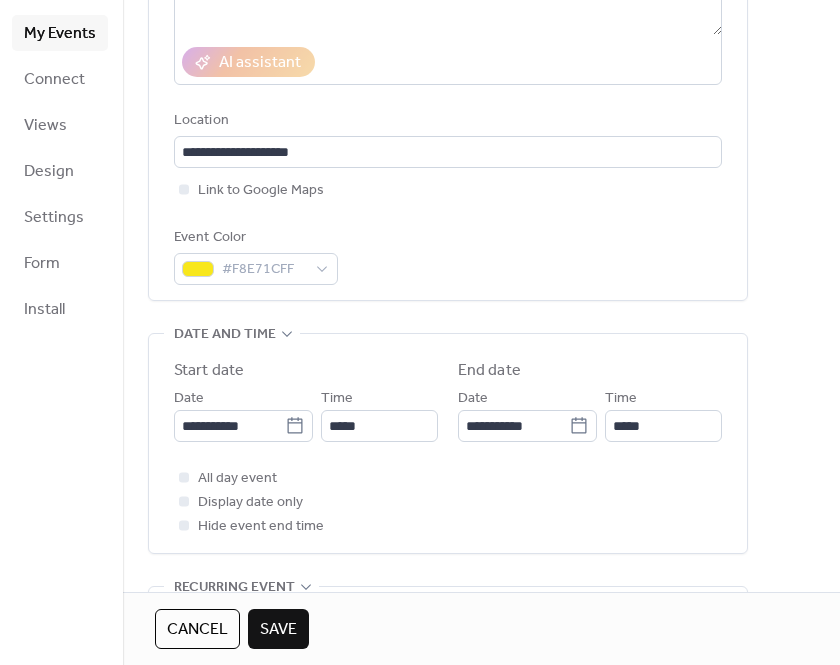 scroll, scrollTop: 391, scrollLeft: 0, axis: vertical 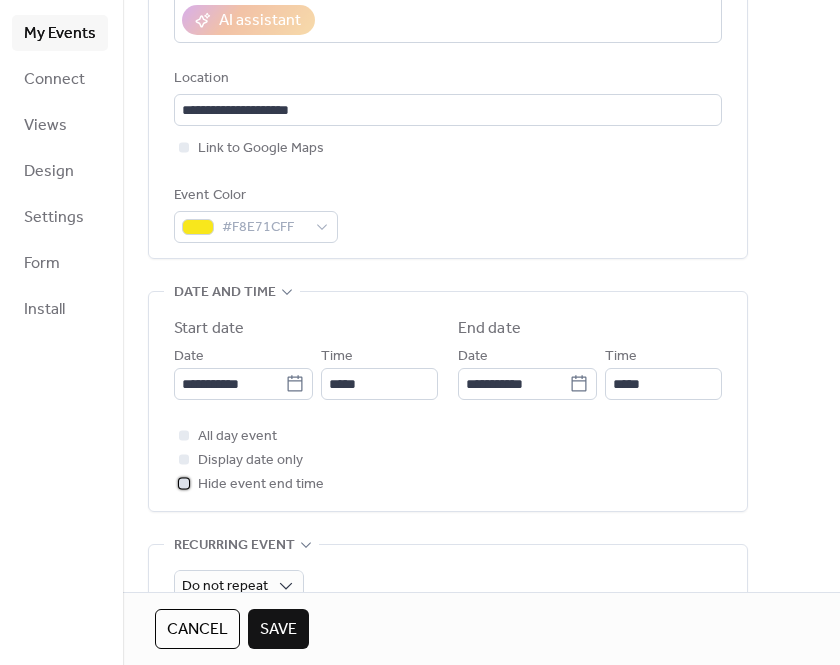 click at bounding box center [184, 483] 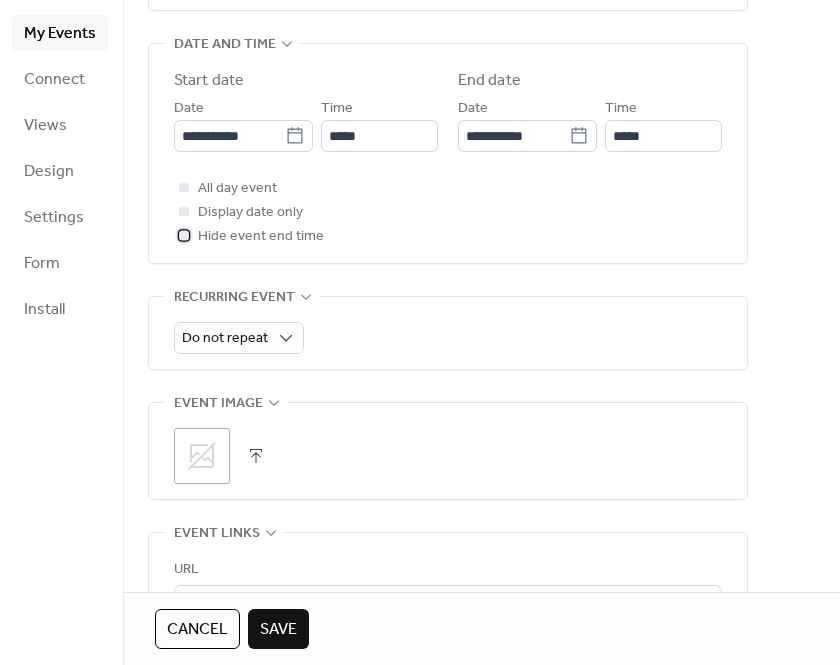 scroll, scrollTop: 732, scrollLeft: 0, axis: vertical 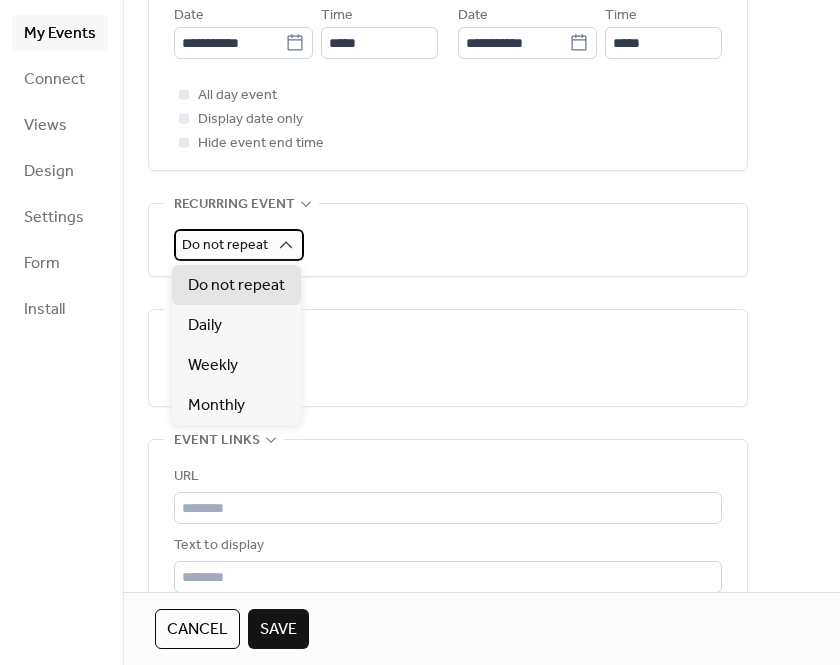 click on "Do not repeat" at bounding box center [239, 245] 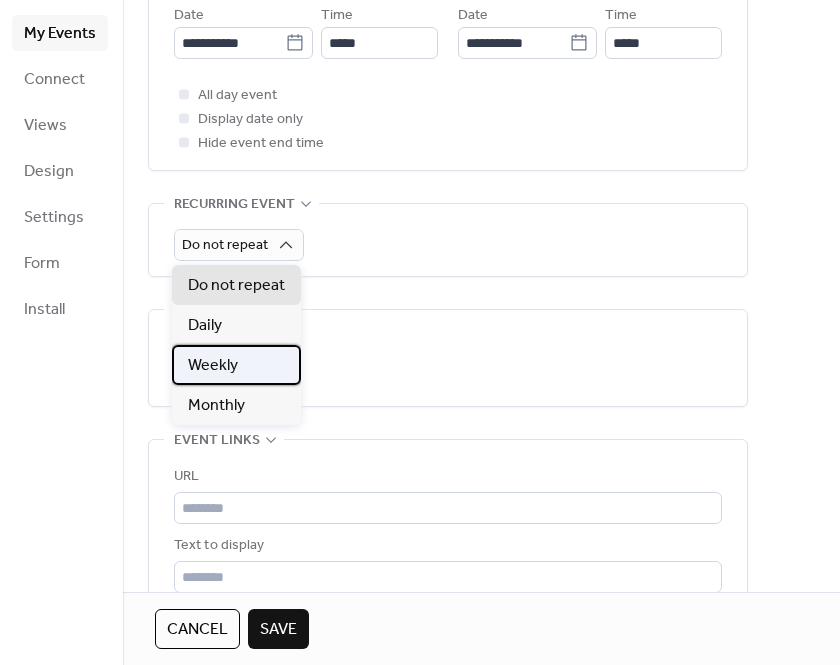 click on "Weekly" at bounding box center (236, 365) 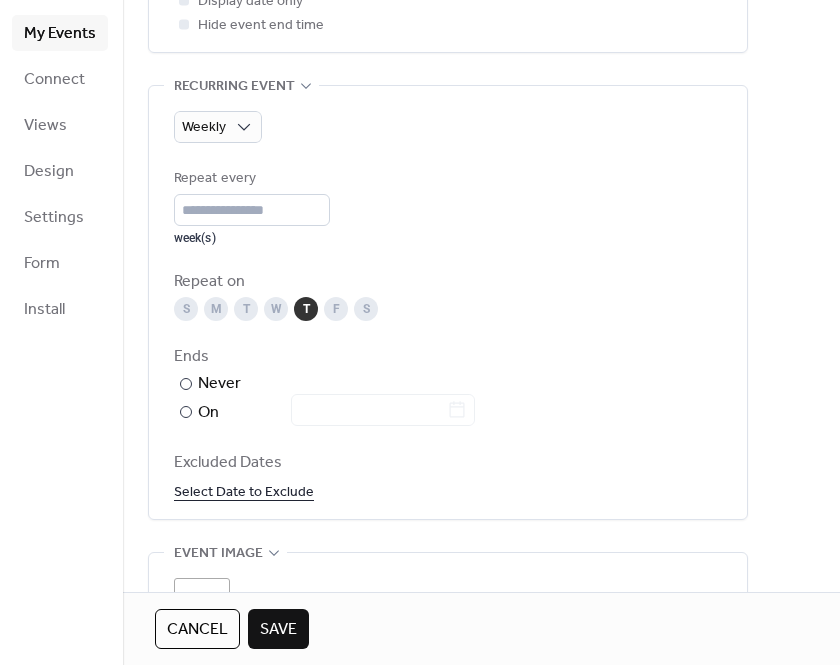 scroll, scrollTop: 866, scrollLeft: 0, axis: vertical 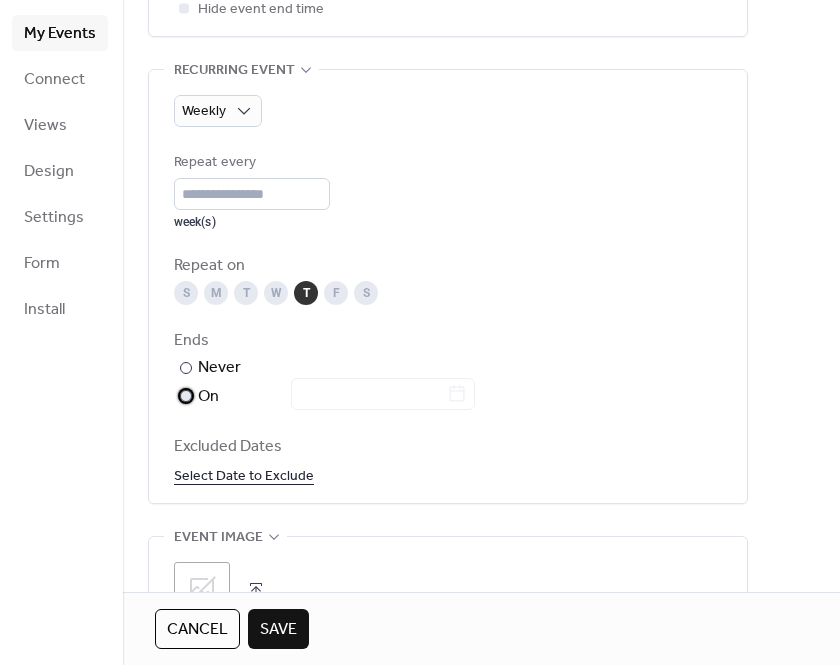 click at bounding box center [186, 396] 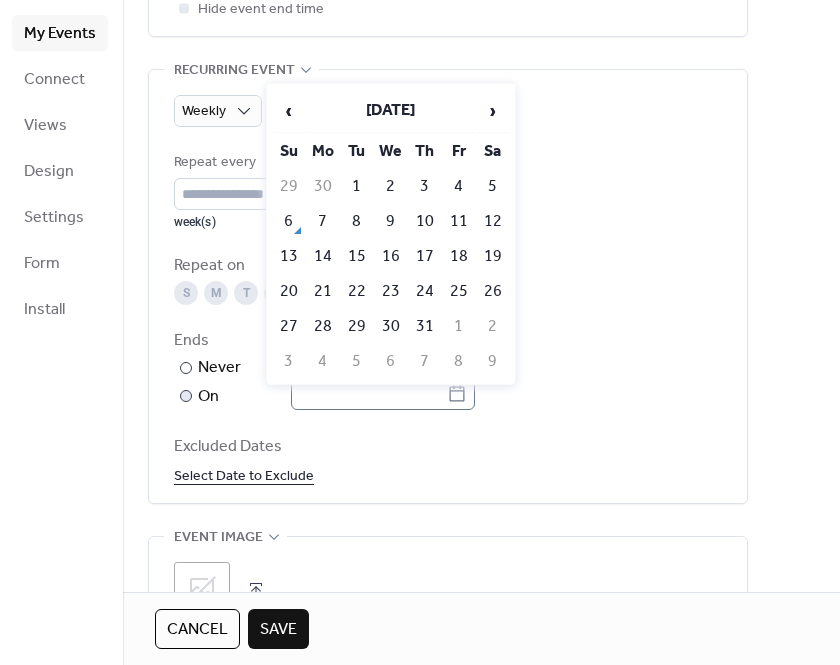 click 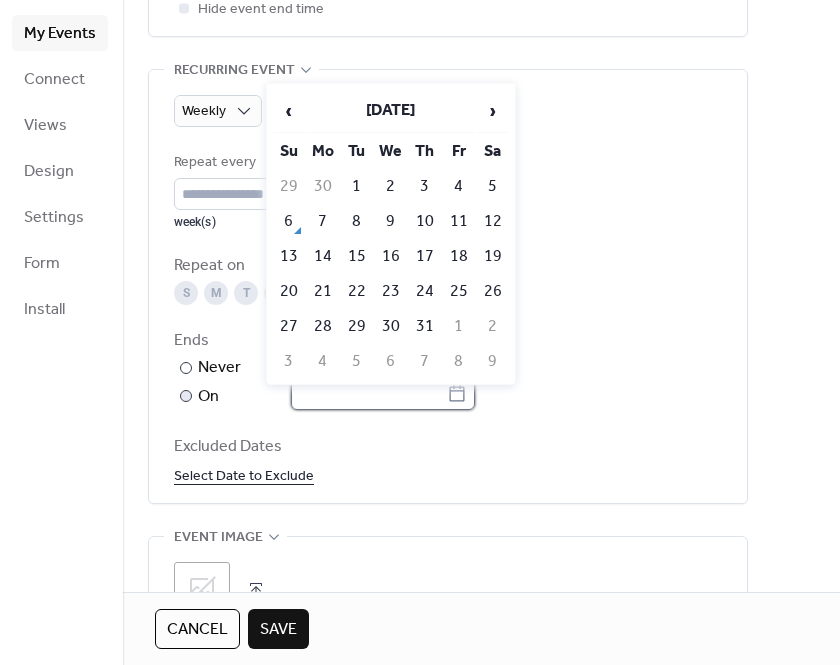 click at bounding box center (369, 394) 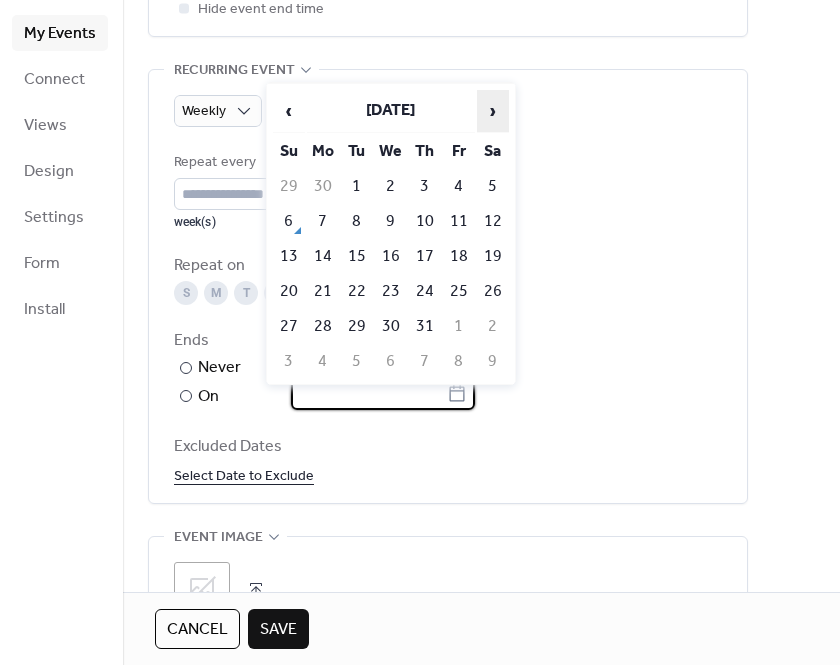 click on "›" at bounding box center [493, 111] 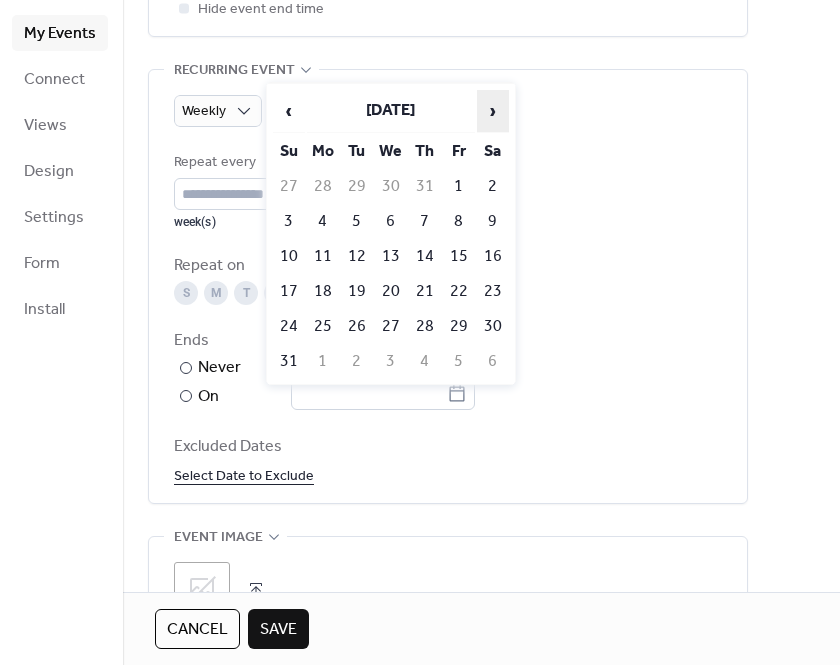 click on "›" at bounding box center [493, 111] 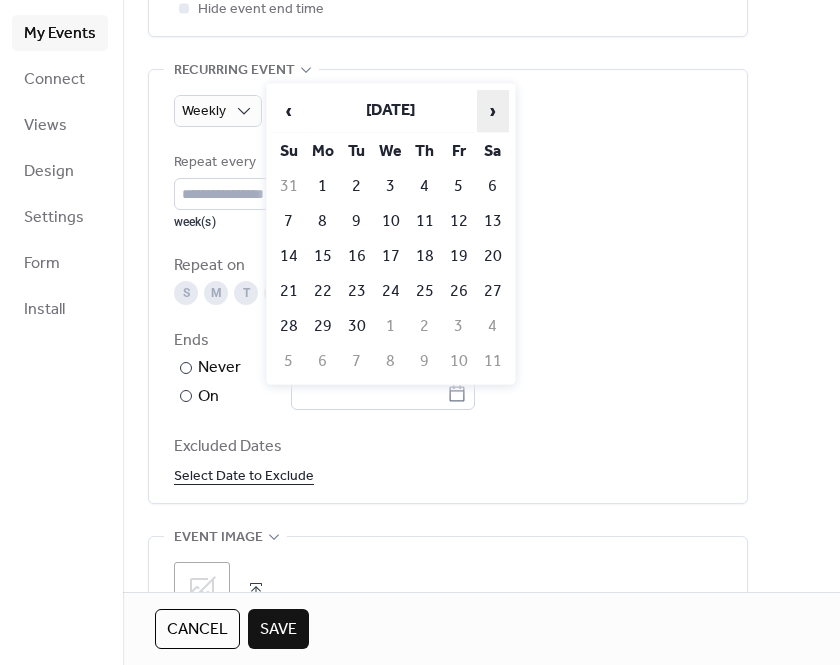 click on "›" at bounding box center (493, 111) 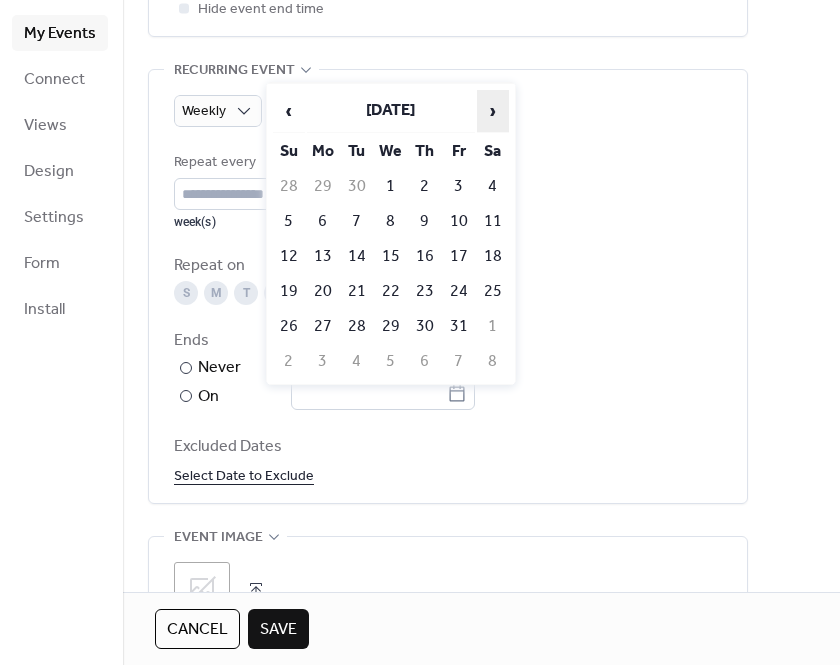 click on "›" at bounding box center (493, 111) 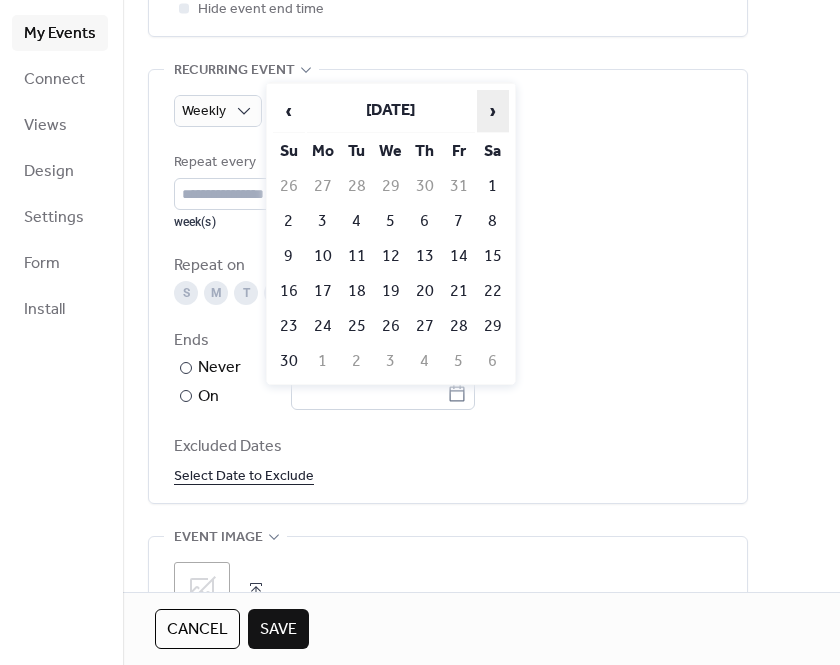 click on "›" at bounding box center (493, 111) 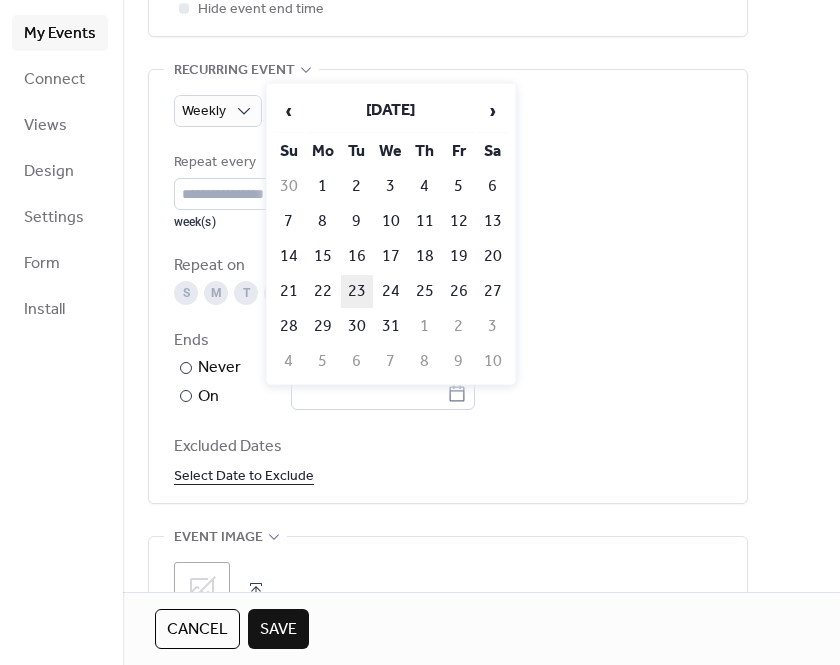 click on "23" at bounding box center [357, 291] 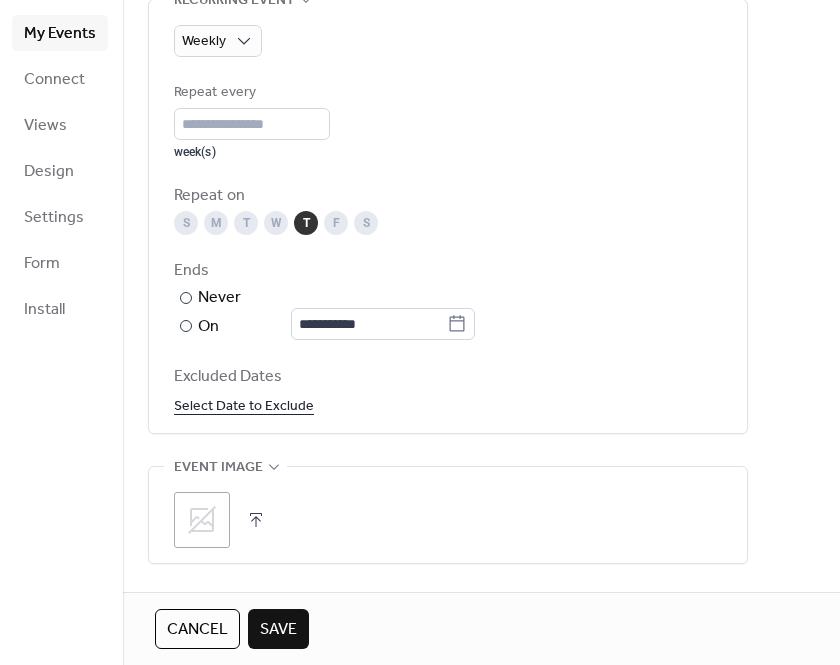 scroll, scrollTop: 950, scrollLeft: 0, axis: vertical 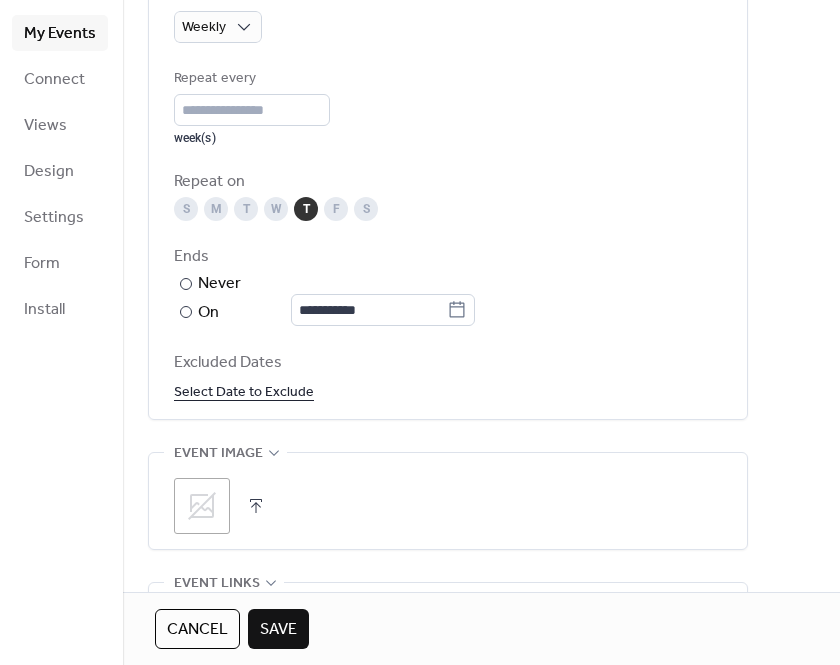 click on "Select Date to Exclude" at bounding box center [244, 391] 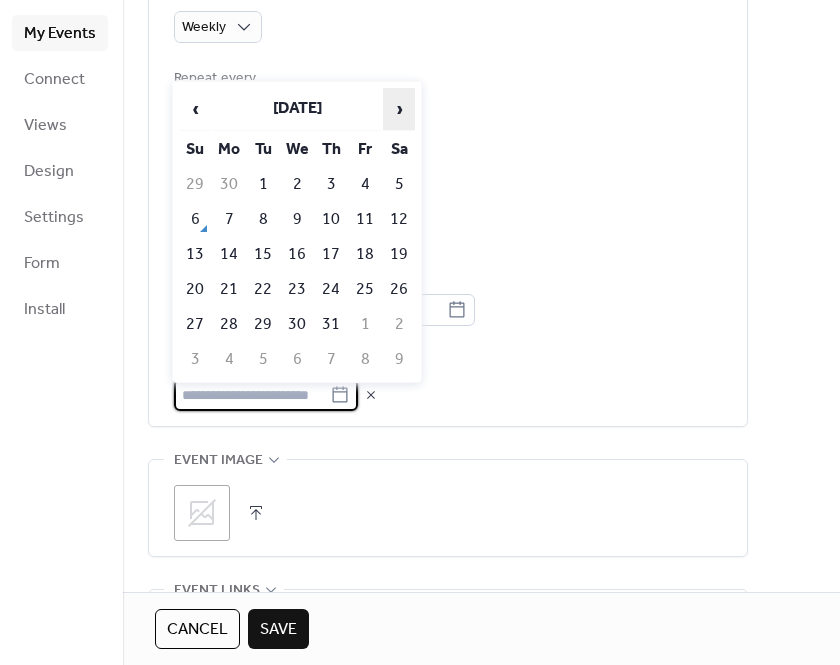 click on "›" at bounding box center (399, 109) 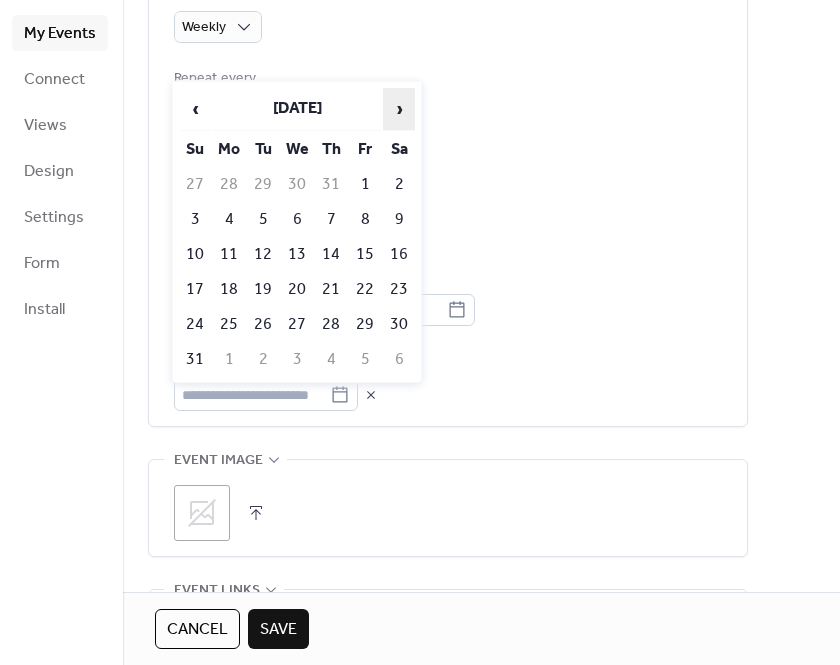 click on "›" at bounding box center (399, 109) 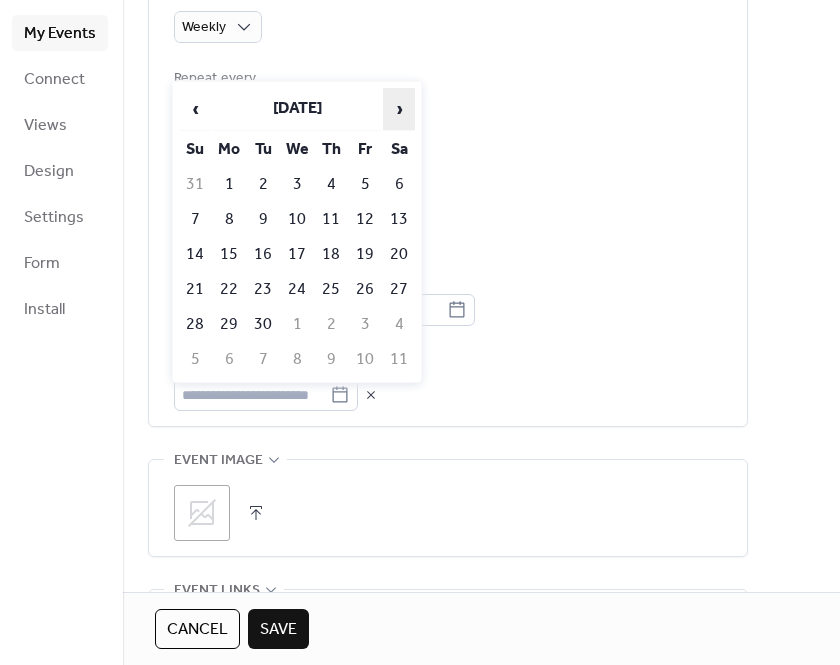 click on "›" at bounding box center (399, 109) 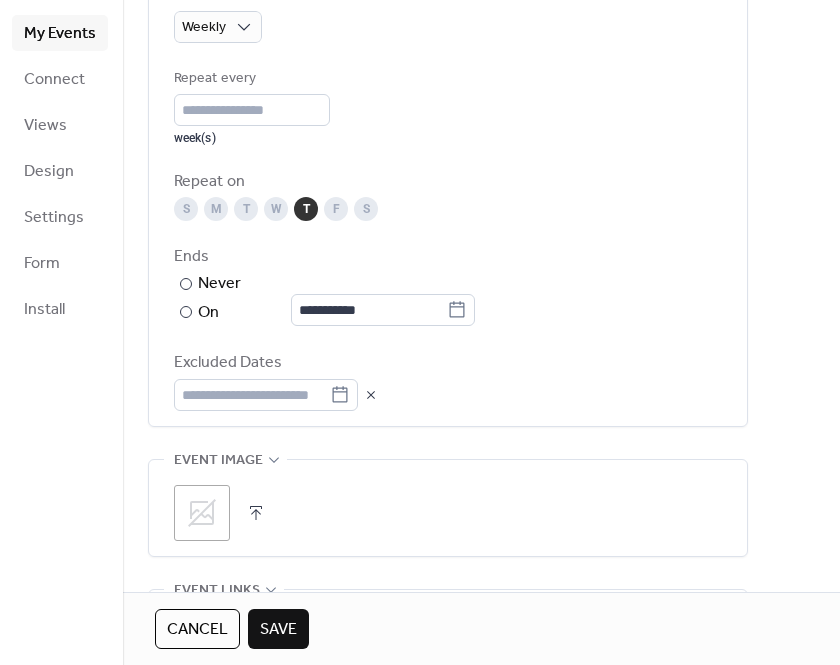 click on "**********" at bounding box center (448, 239) 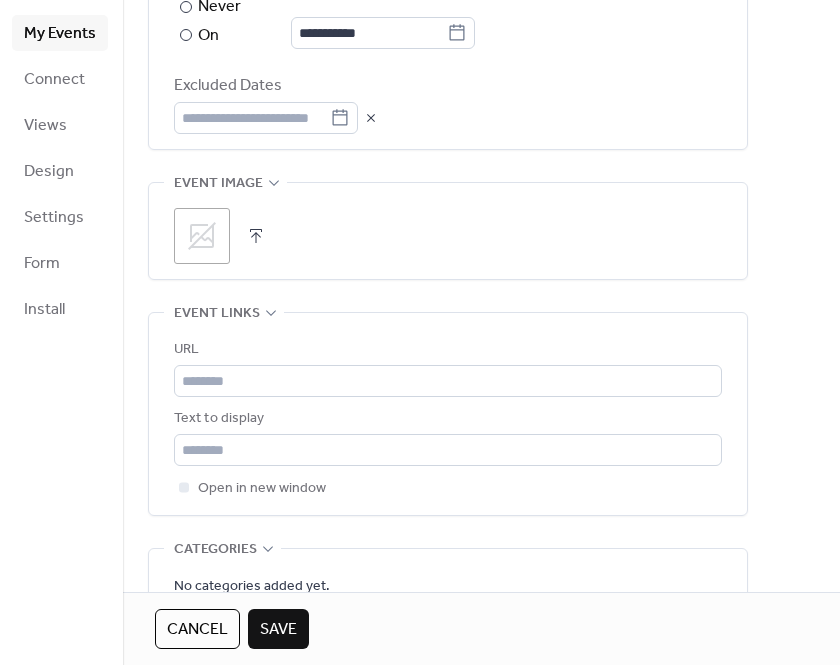 scroll, scrollTop: 1269, scrollLeft: 0, axis: vertical 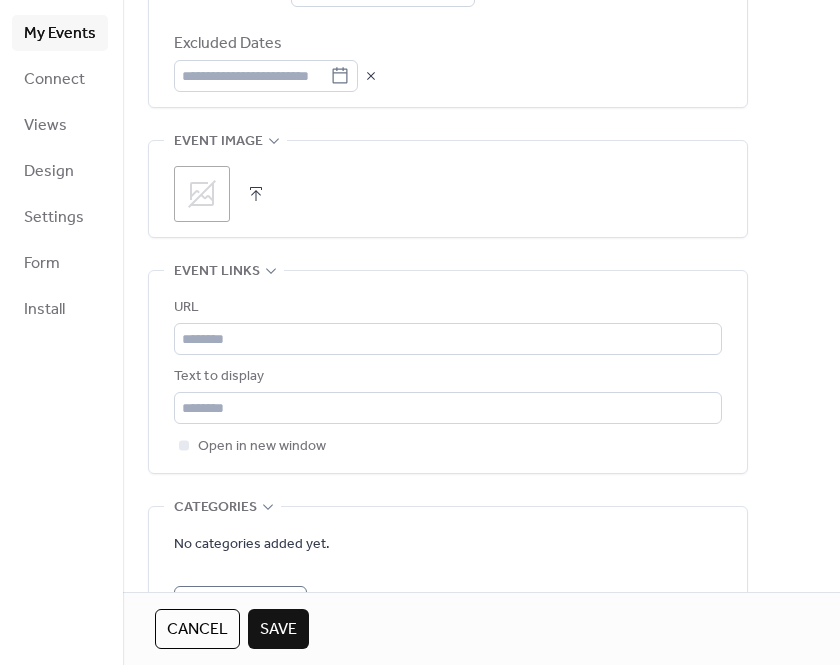 click on "Save" at bounding box center (278, 630) 